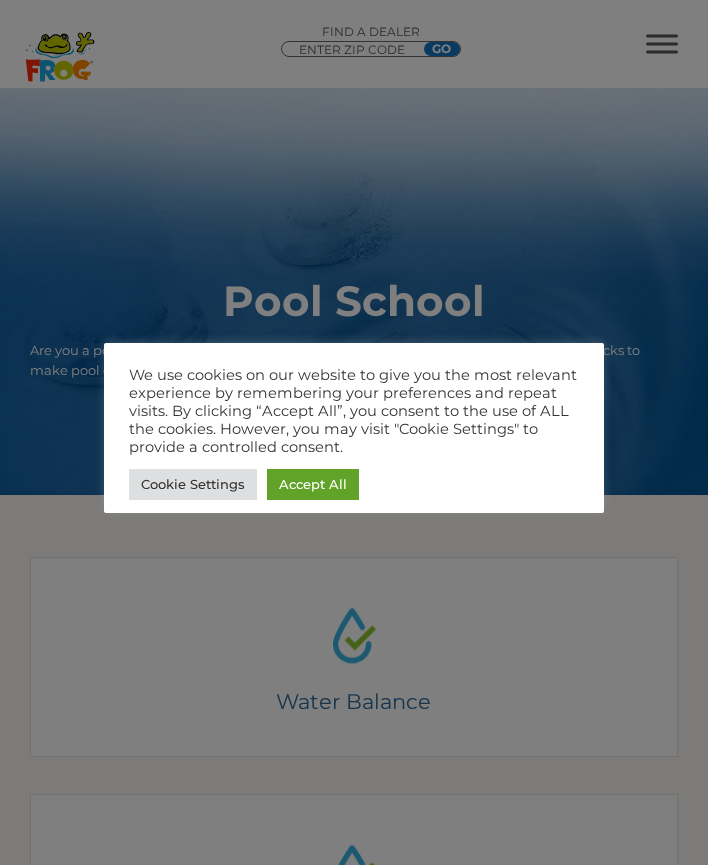 scroll, scrollTop: 0, scrollLeft: 0, axis: both 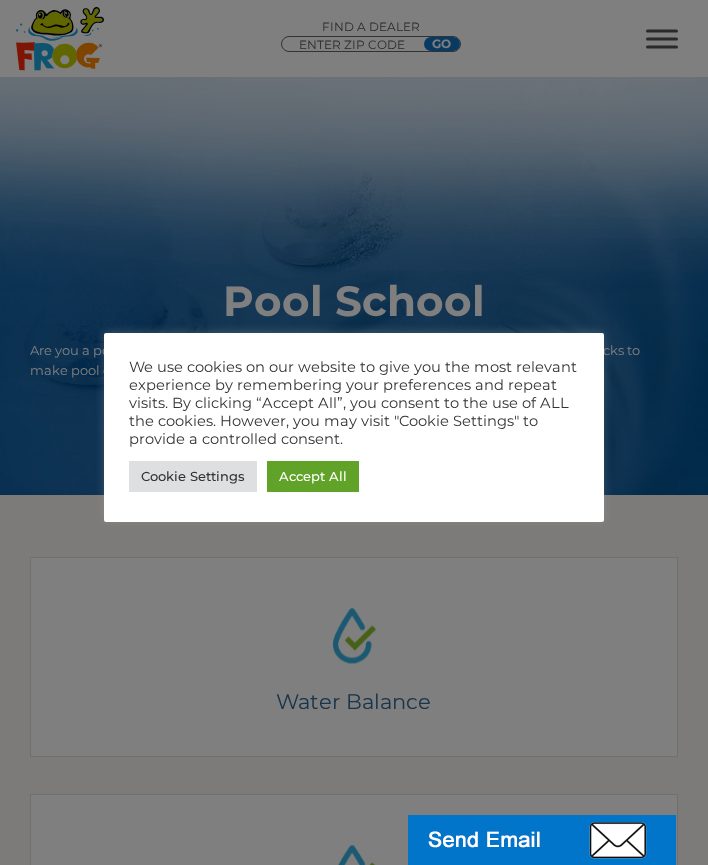 click on "Cookie Settings" at bounding box center [193, 476] 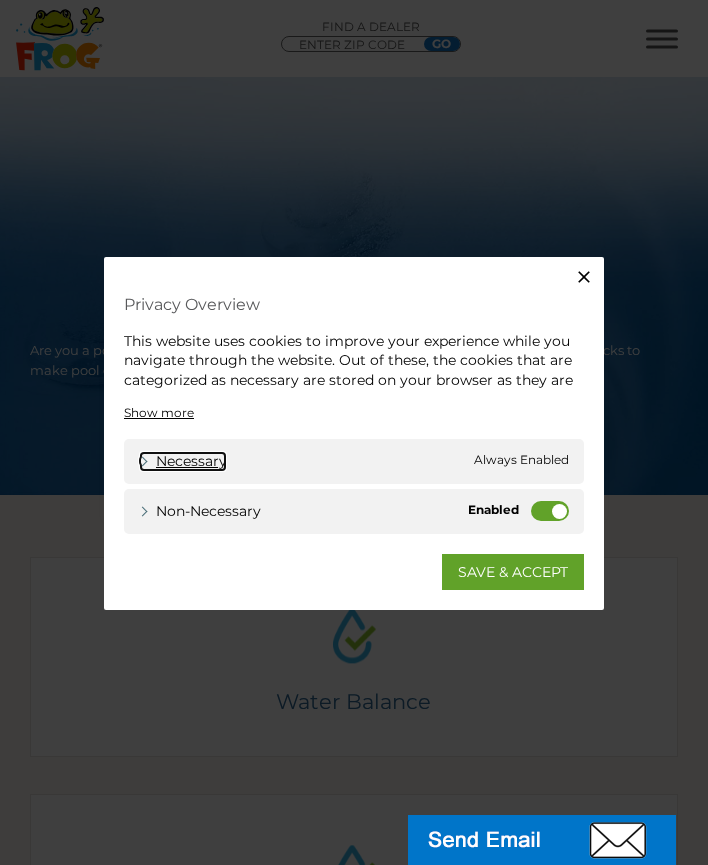 click on "Necessary" at bounding box center (183, 460) 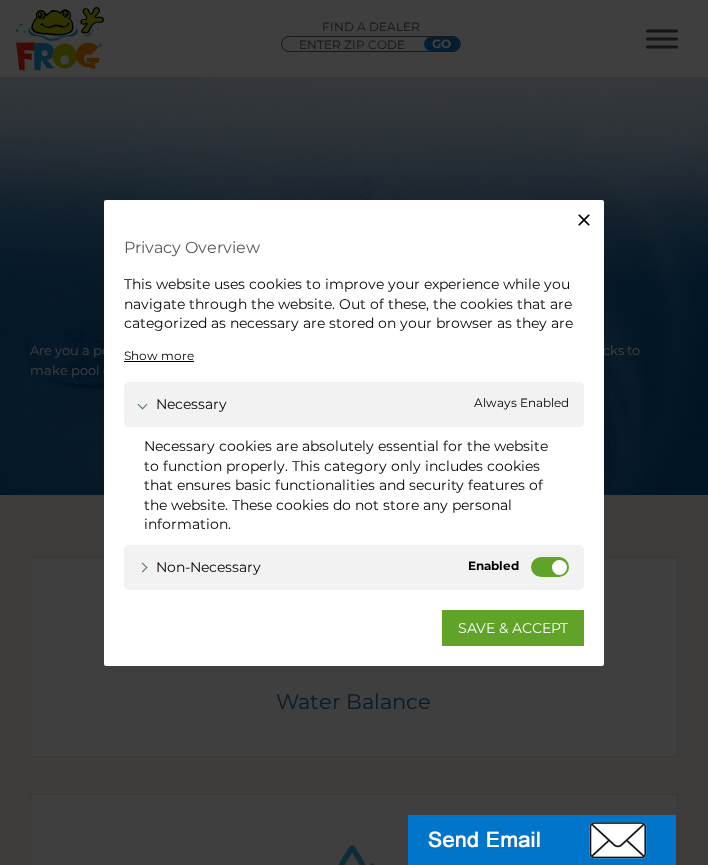 click on "Non-necessary" at bounding box center (550, 566) 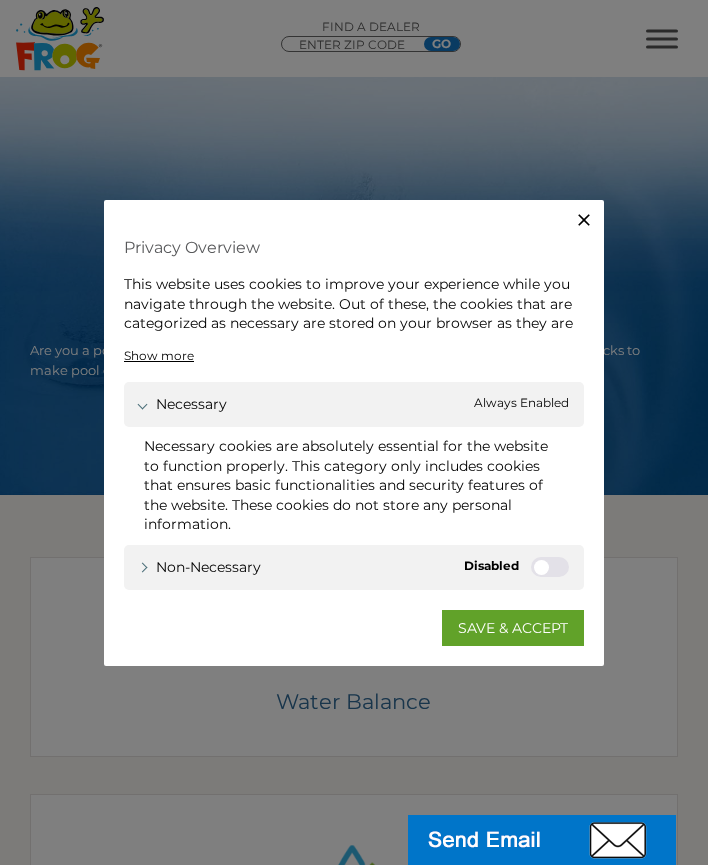 click on "SAVE & ACCEPT" at bounding box center (513, 627) 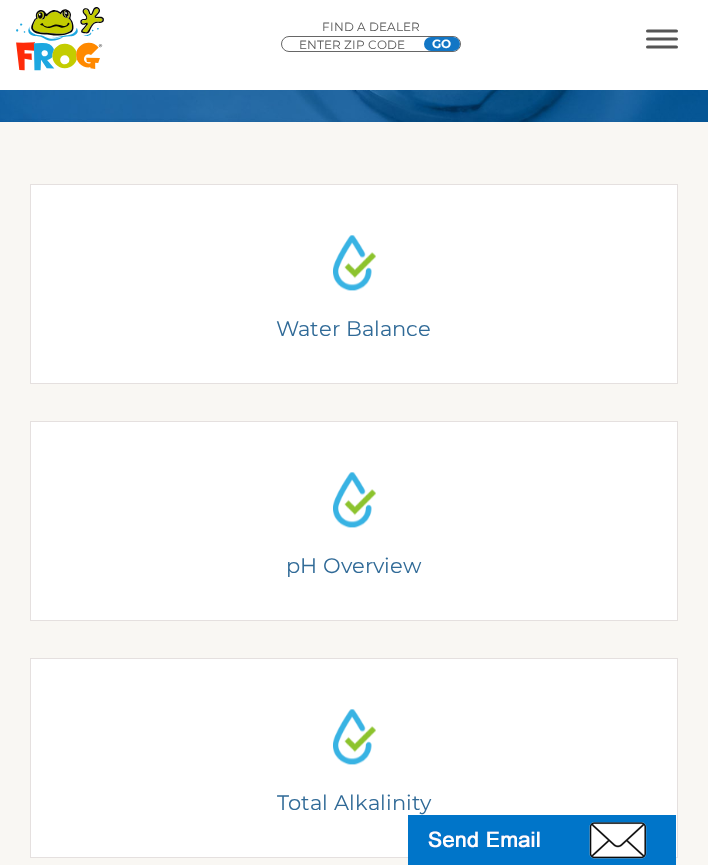 scroll, scrollTop: 372, scrollLeft: 0, axis: vertical 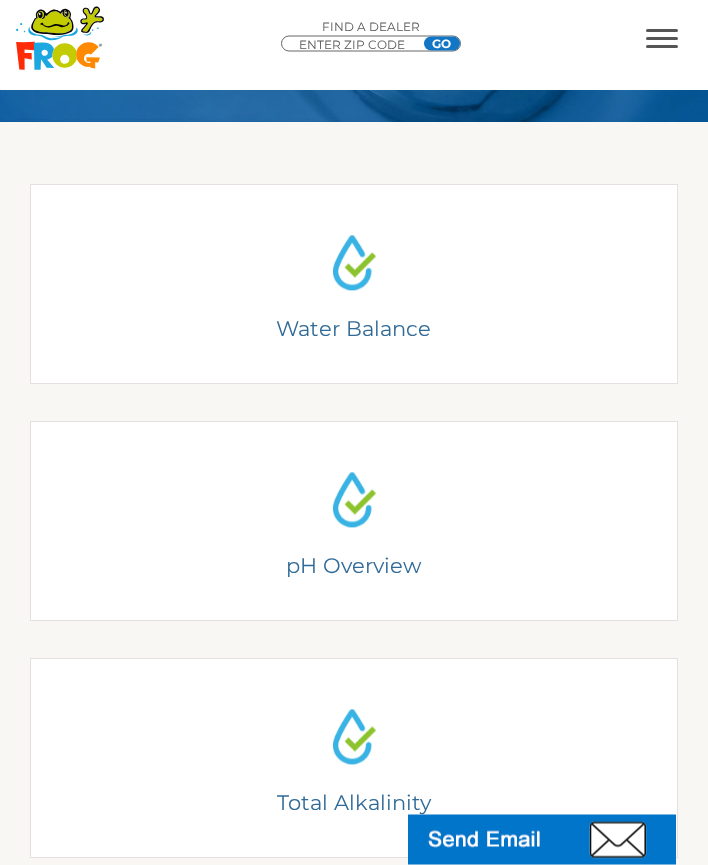 click on "Understanding Water Balance There are two basic elements to pool chemistry: water balance and sanitization." at bounding box center (353, 284) 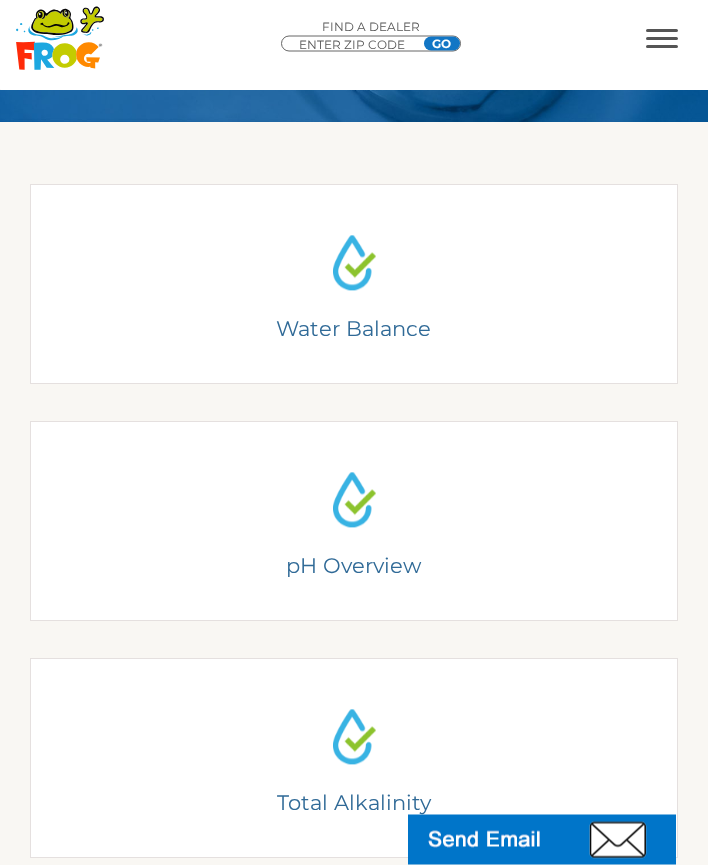 click on "Understanding Water Balance There are two basic elements to pool chemistry: water balance and sanitization." at bounding box center (353, 284) 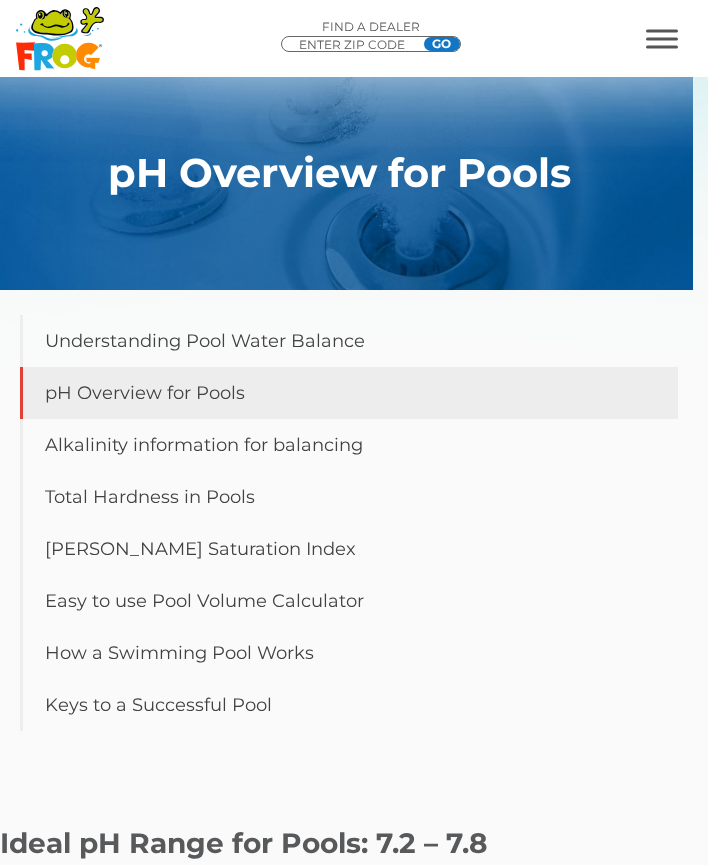 scroll, scrollTop: 0, scrollLeft: 0, axis: both 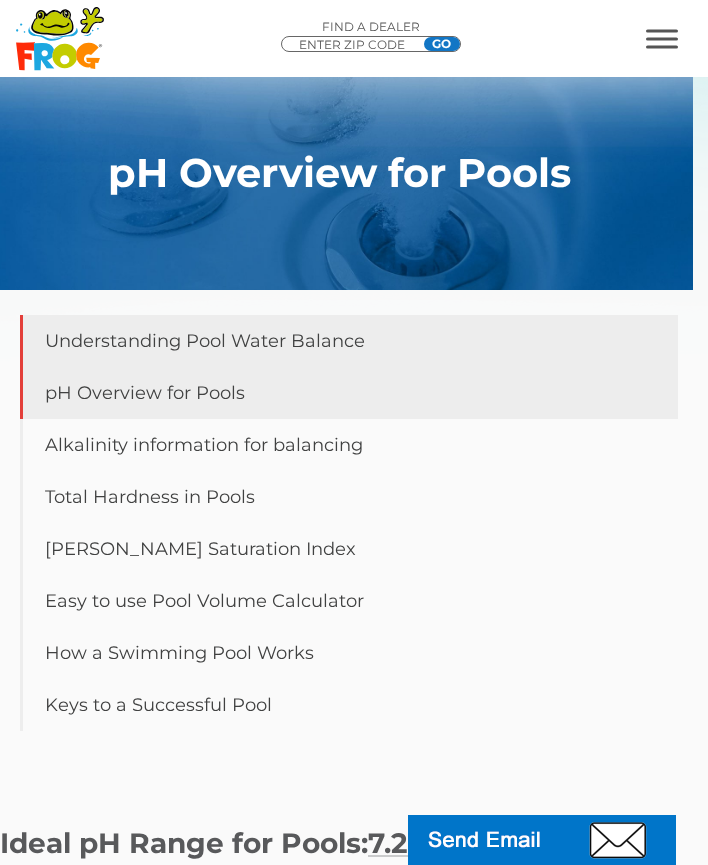 click on "Understanding Pool Water Balance" at bounding box center [349, 341] 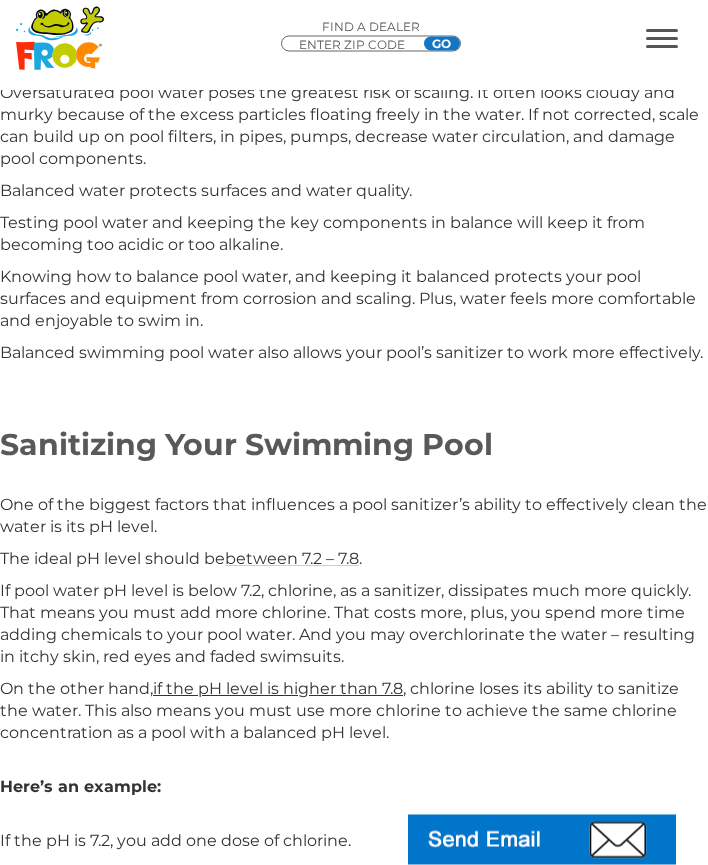 scroll, scrollTop: 4144, scrollLeft: 0, axis: vertical 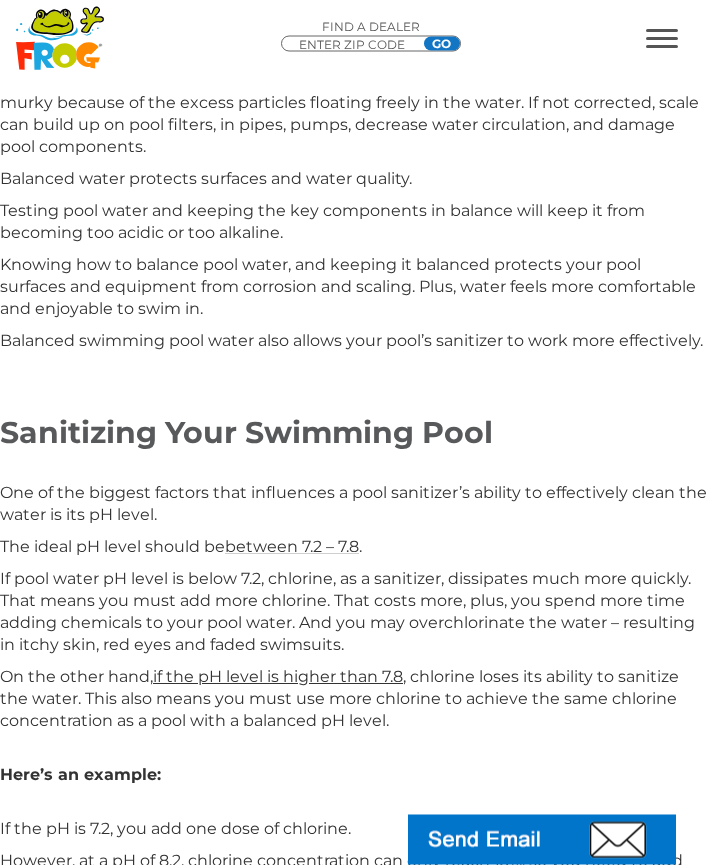click at bounding box center (354, 401) 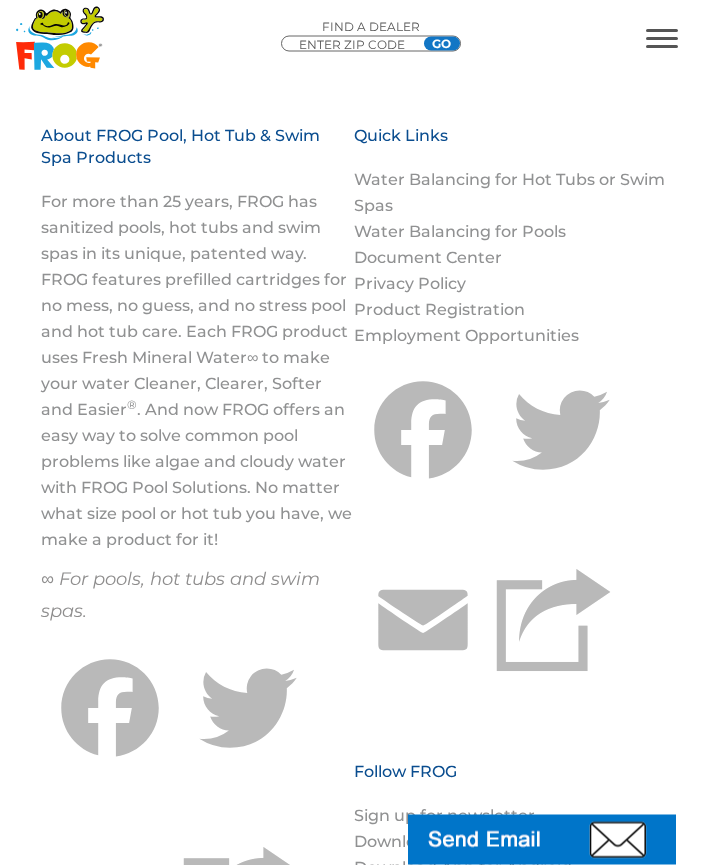 scroll, scrollTop: 6500, scrollLeft: 0, axis: vertical 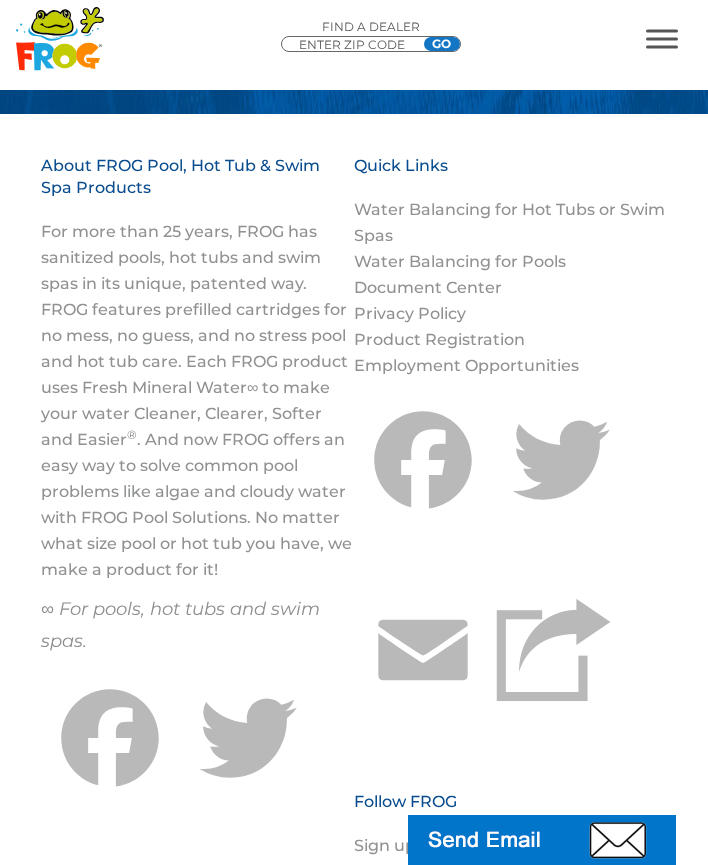 click on "Water Balancing for Hot Tubs or Swim Spas" at bounding box center [509, 222] 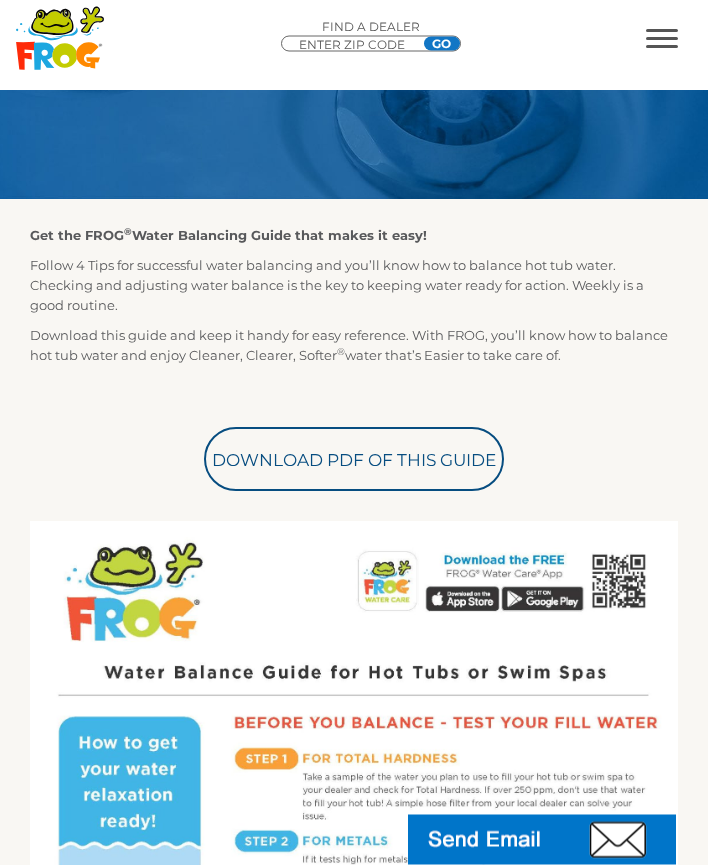 scroll, scrollTop: 305, scrollLeft: 0, axis: vertical 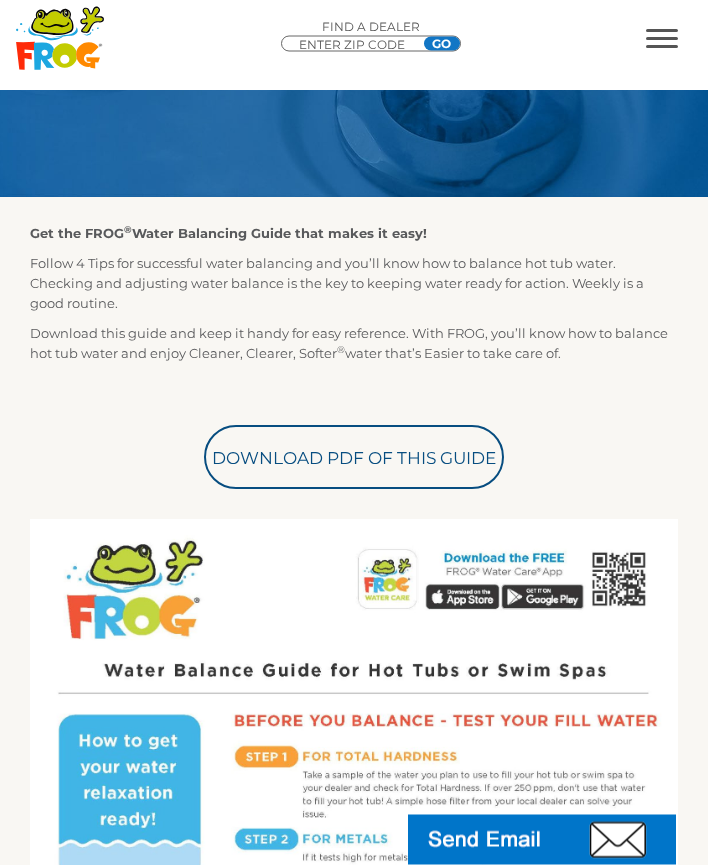 click on "Download PDF of this Guide" at bounding box center (354, 458) 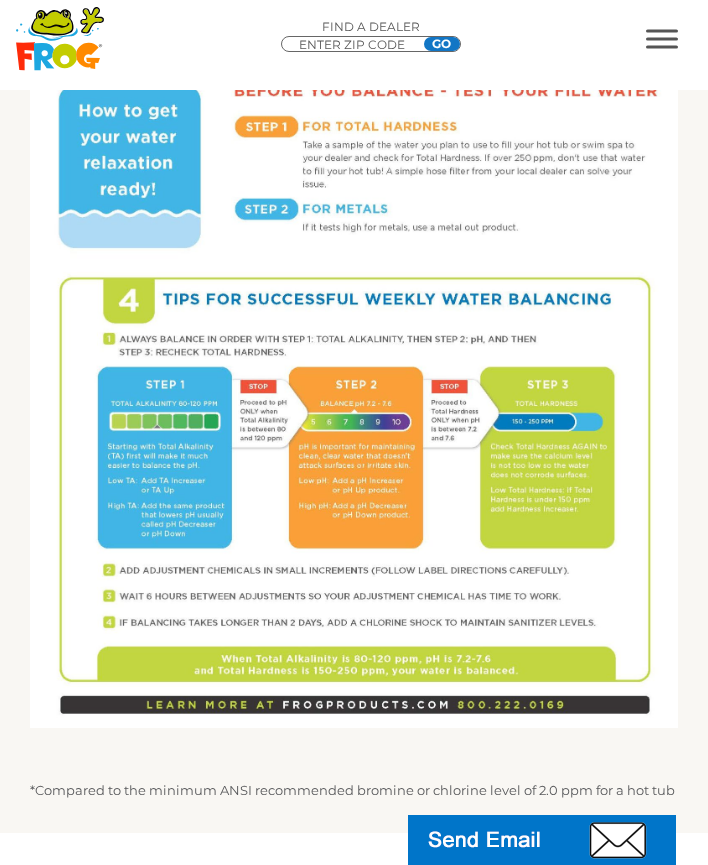 scroll, scrollTop: 920, scrollLeft: 0, axis: vertical 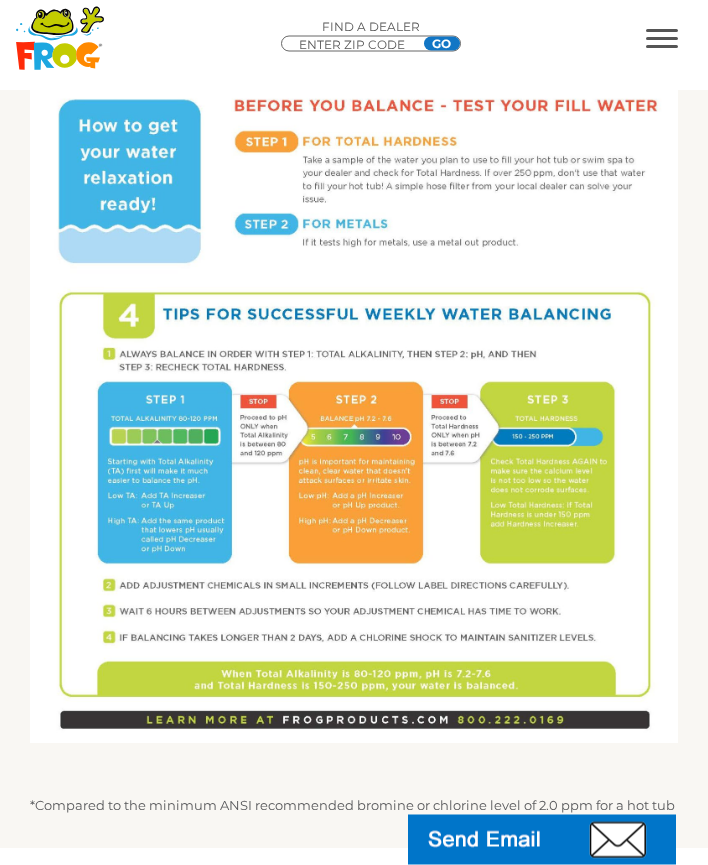 click at bounding box center [662, 38] 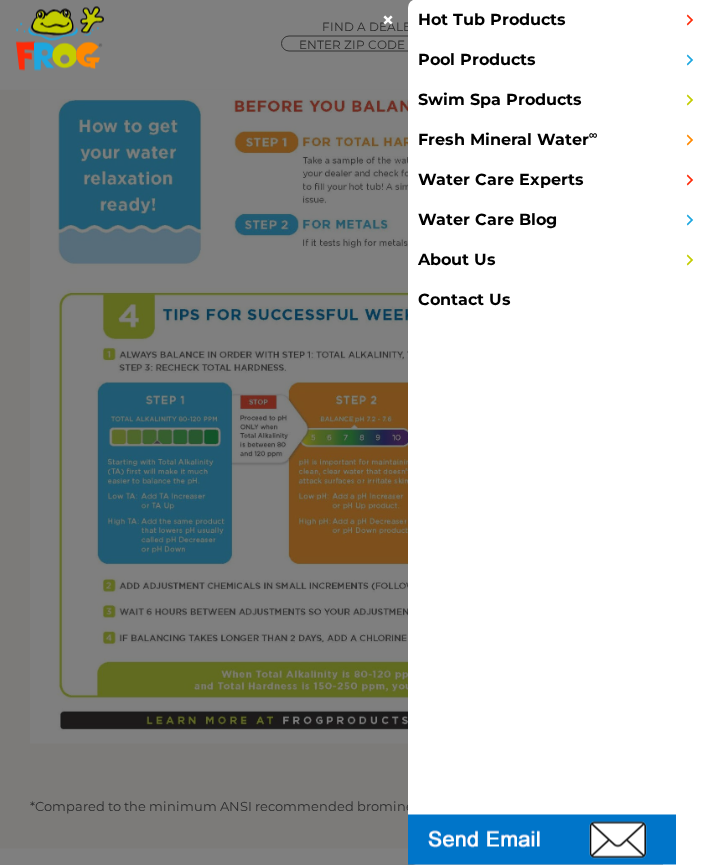scroll, scrollTop: 921, scrollLeft: 0, axis: vertical 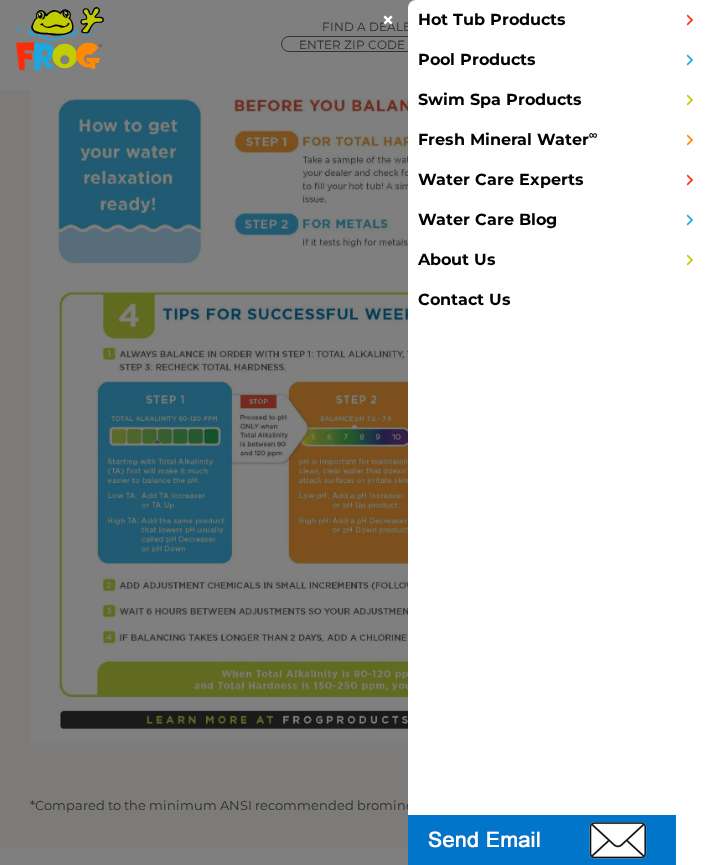 click on "Swim Spa Products" at bounding box center (558, 100) 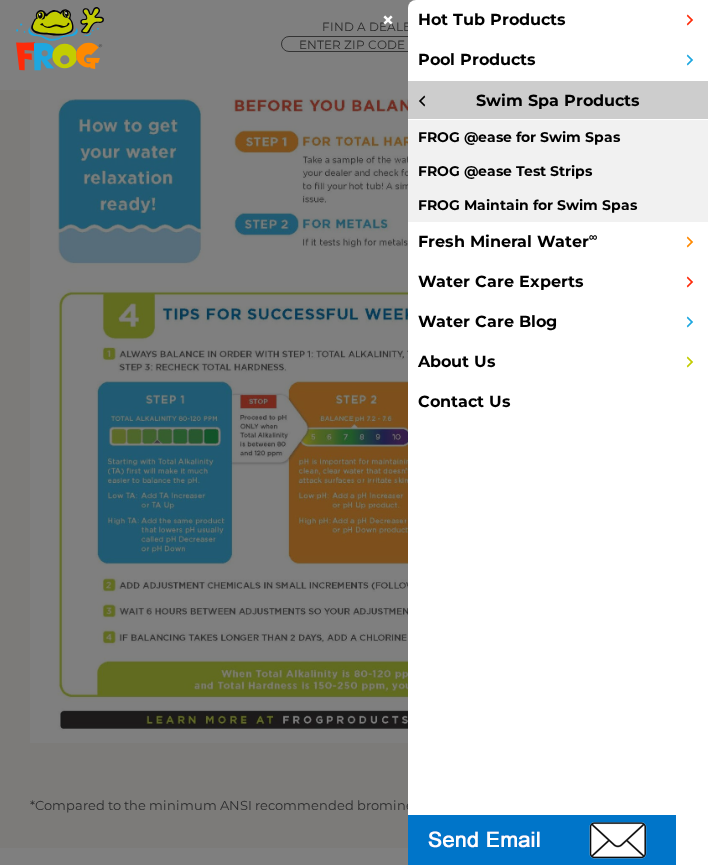 click on "FROG @ease for Swim Spas" at bounding box center (558, 137) 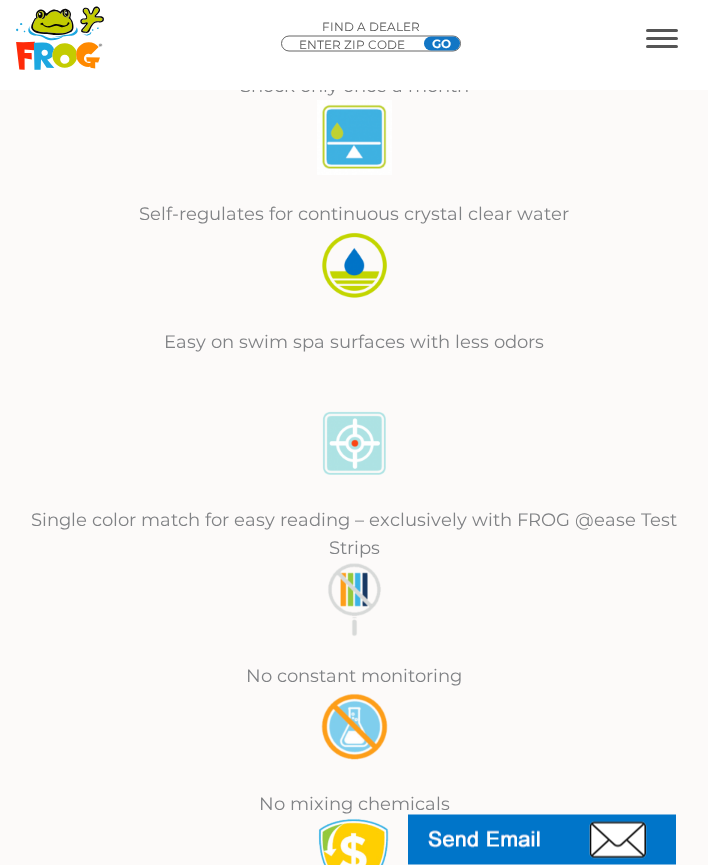 scroll, scrollTop: 1332, scrollLeft: 0, axis: vertical 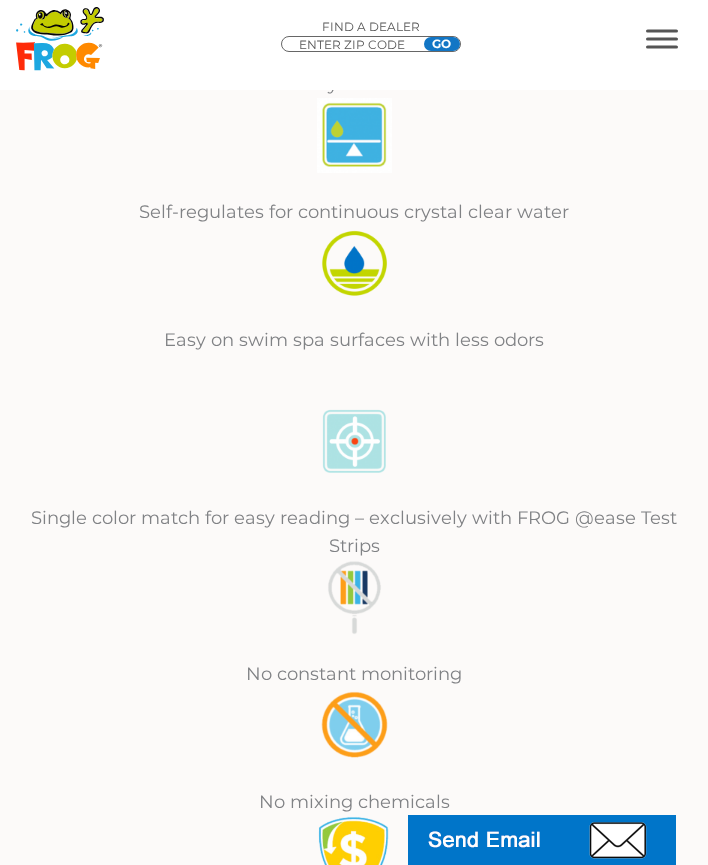 click on "Single color match for easy reading – exclusively with FROG @ease Test Strips" at bounding box center [354, 532] 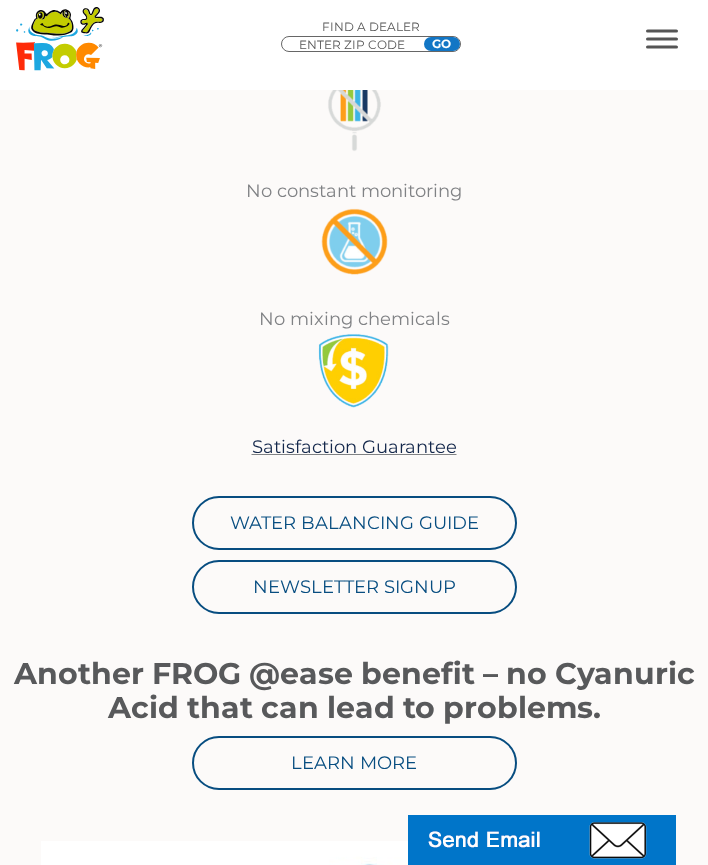 scroll, scrollTop: 1822, scrollLeft: 0, axis: vertical 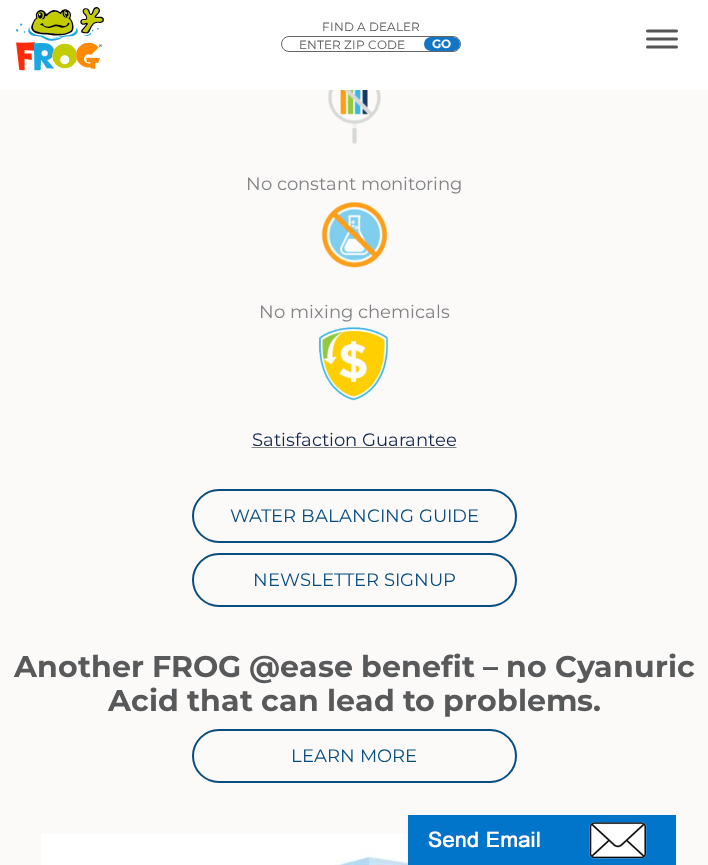 click on "Water Balancing Guide" at bounding box center [354, 516] 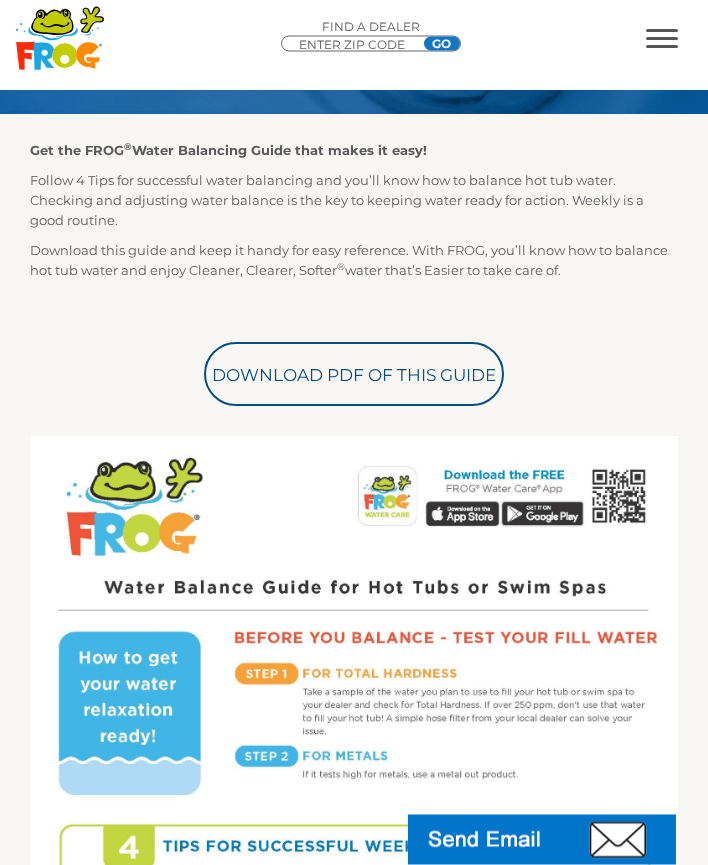scroll, scrollTop: 388, scrollLeft: 0, axis: vertical 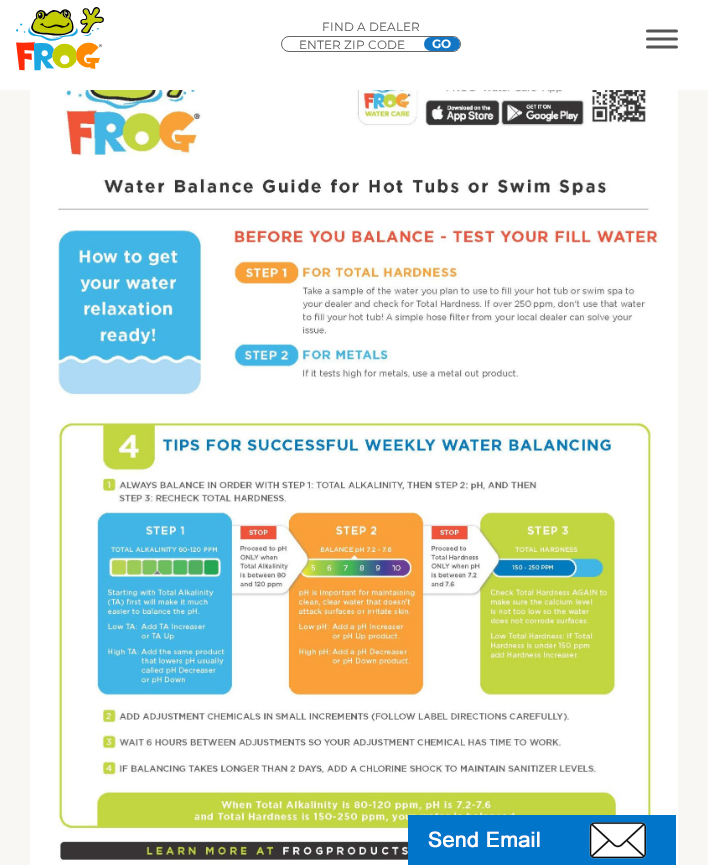 click at bounding box center (662, 38) 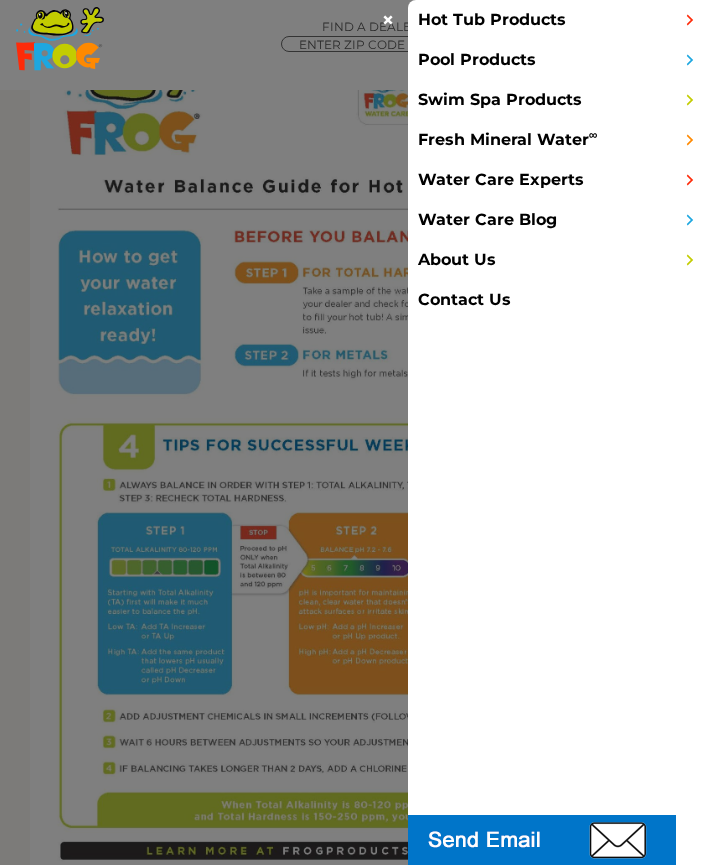 click on "Swim Spa Products" at bounding box center [558, 100] 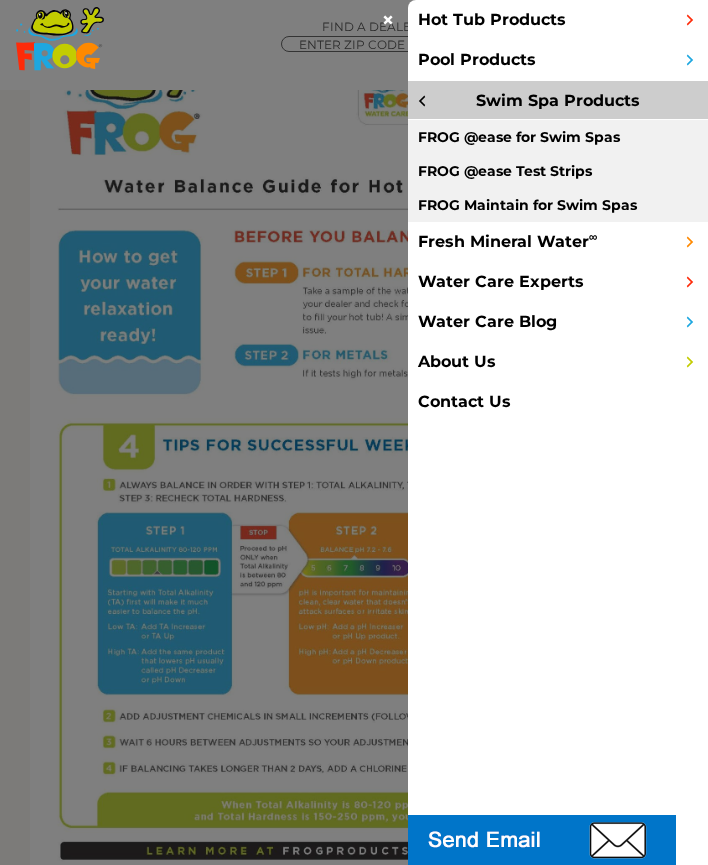click on "FROG Maintain for Swim Spas" at bounding box center [558, 205] 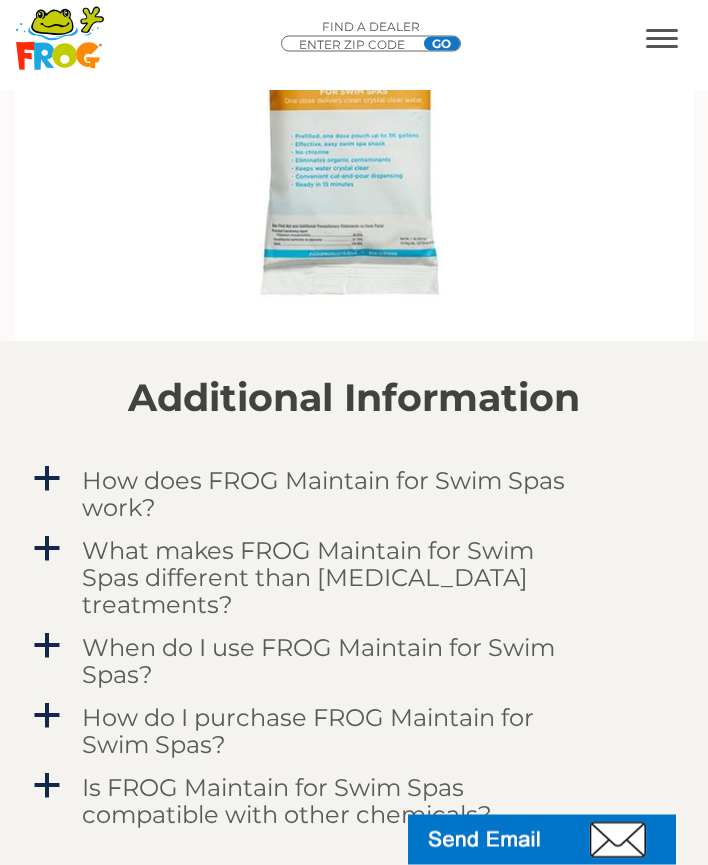 scroll, scrollTop: 2878, scrollLeft: 0, axis: vertical 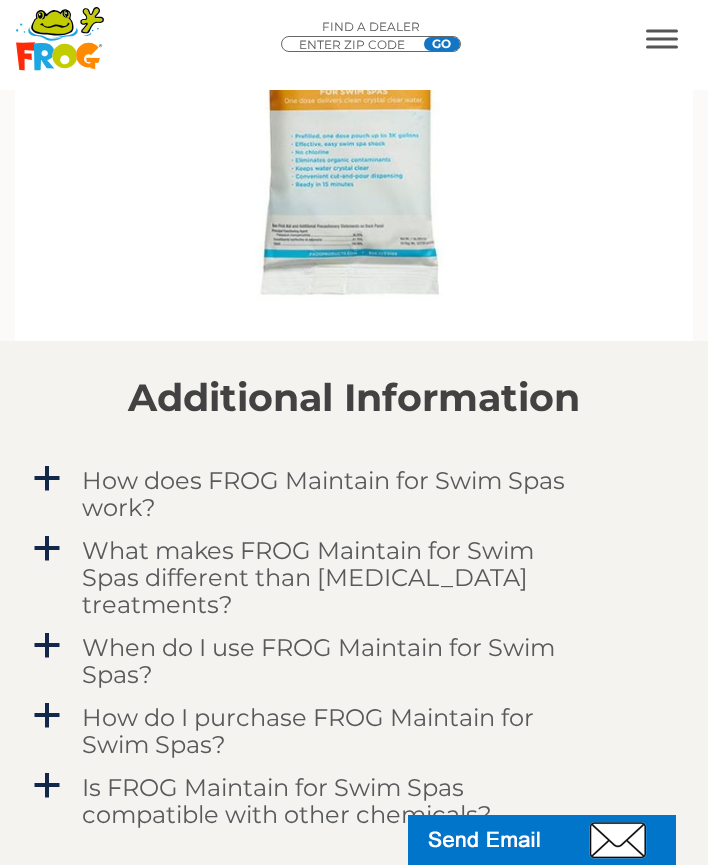 click on "How does FROG Maintain for Swim Spas work?" at bounding box center (336, 494) 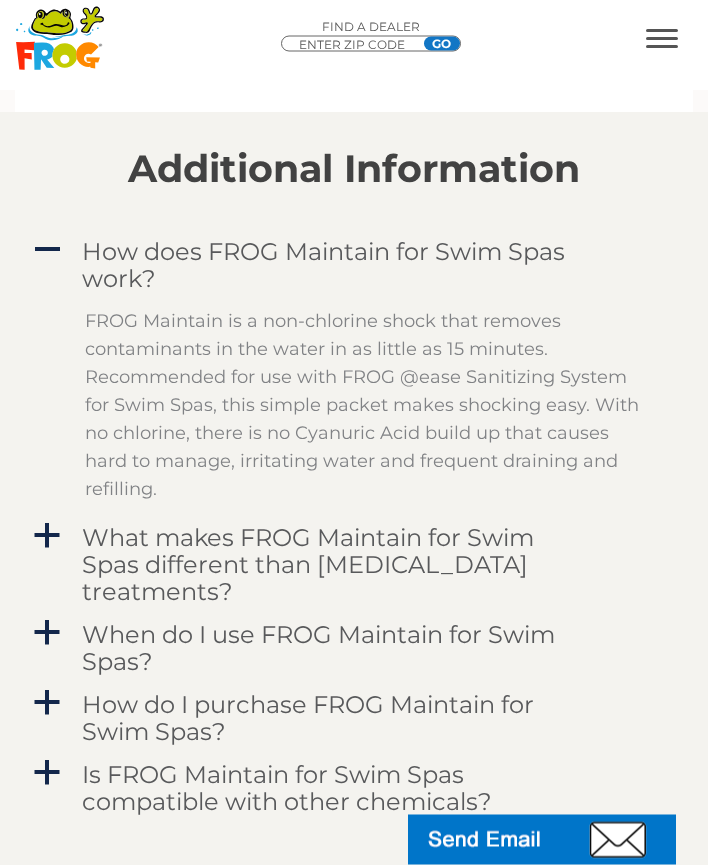 click on "What makes FROG Maintain for Swim Spas different than [MEDICAL_DATA] treatments?" at bounding box center [336, 565] 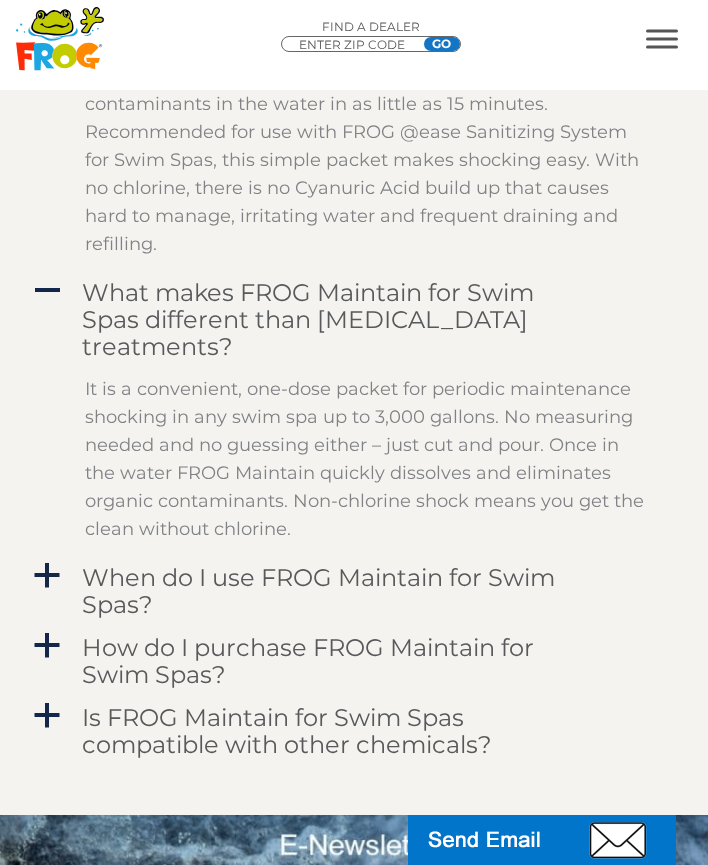 scroll, scrollTop: 3367, scrollLeft: 0, axis: vertical 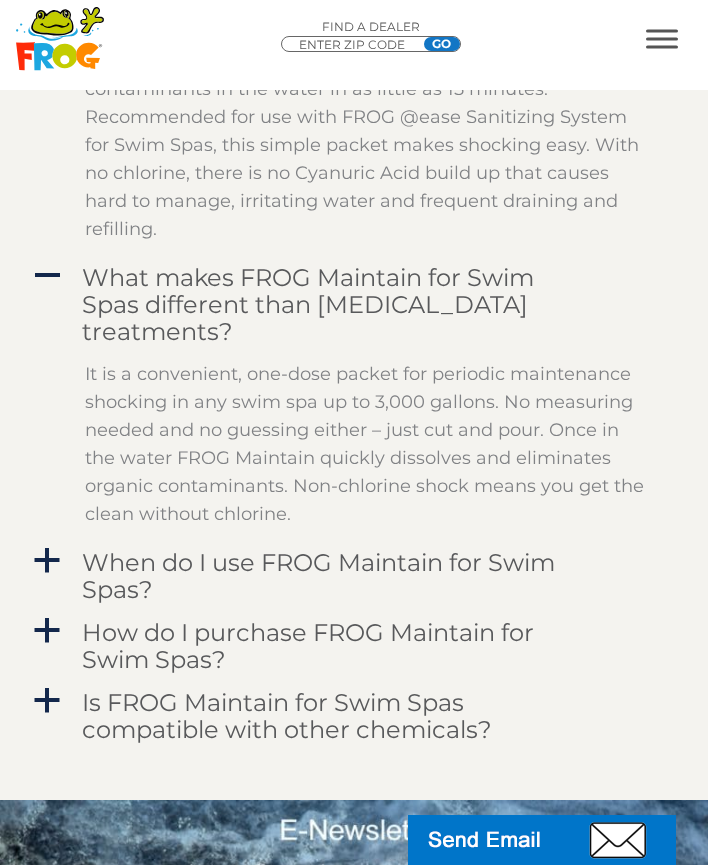 click on "When do I use FROG Maintain for Swim Spas?" at bounding box center [336, 576] 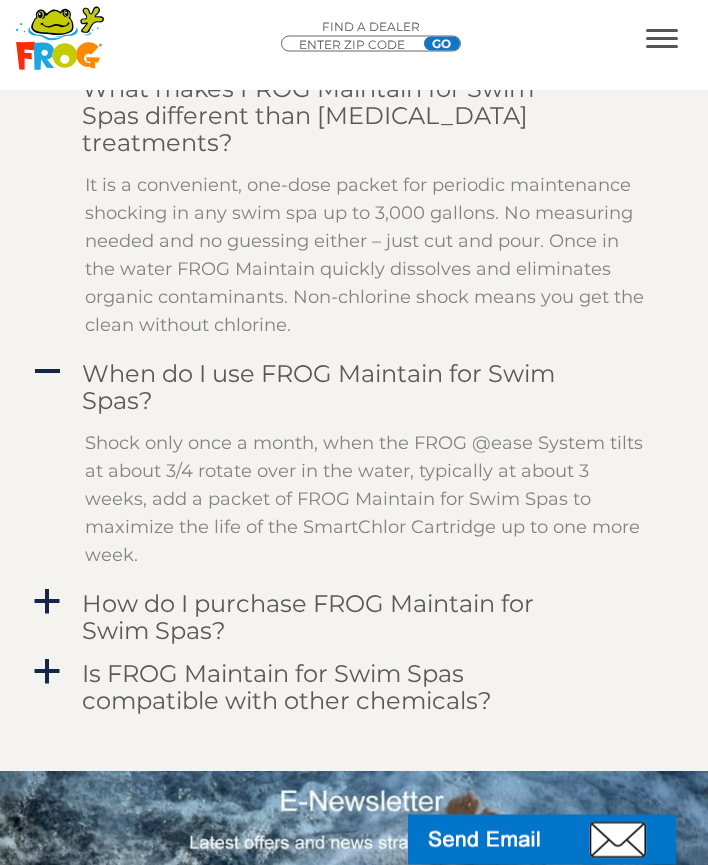scroll, scrollTop: 3556, scrollLeft: 0, axis: vertical 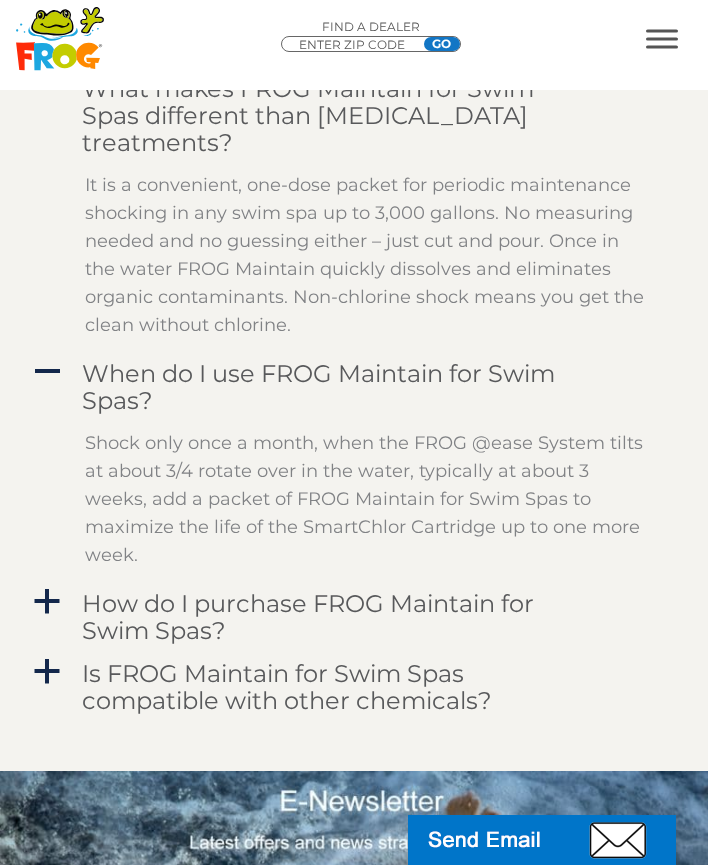 click on "How do I purchase FROG Maintain for Swim Spas?" at bounding box center [336, 617] 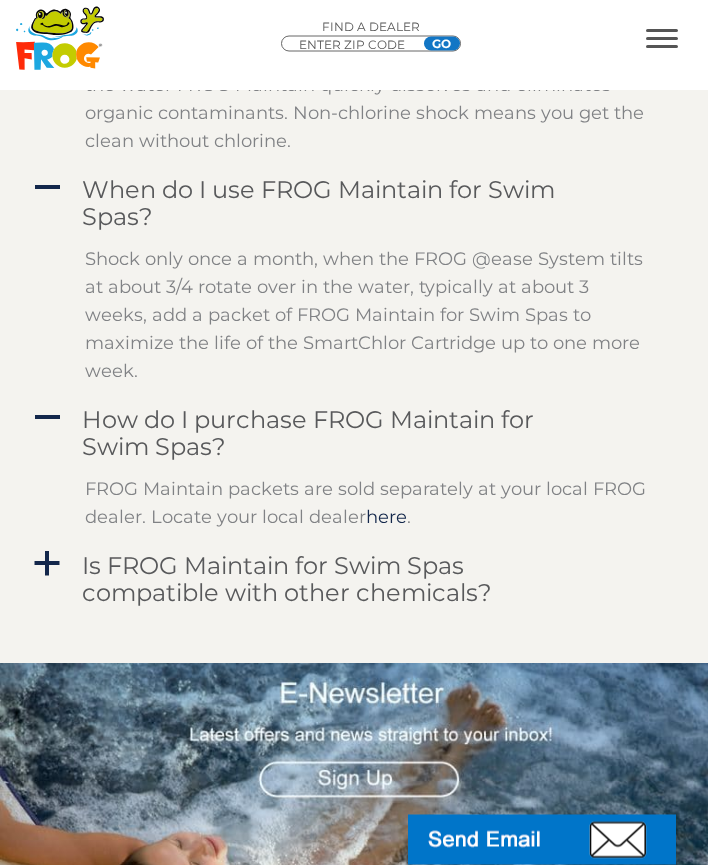 scroll, scrollTop: 3740, scrollLeft: 0, axis: vertical 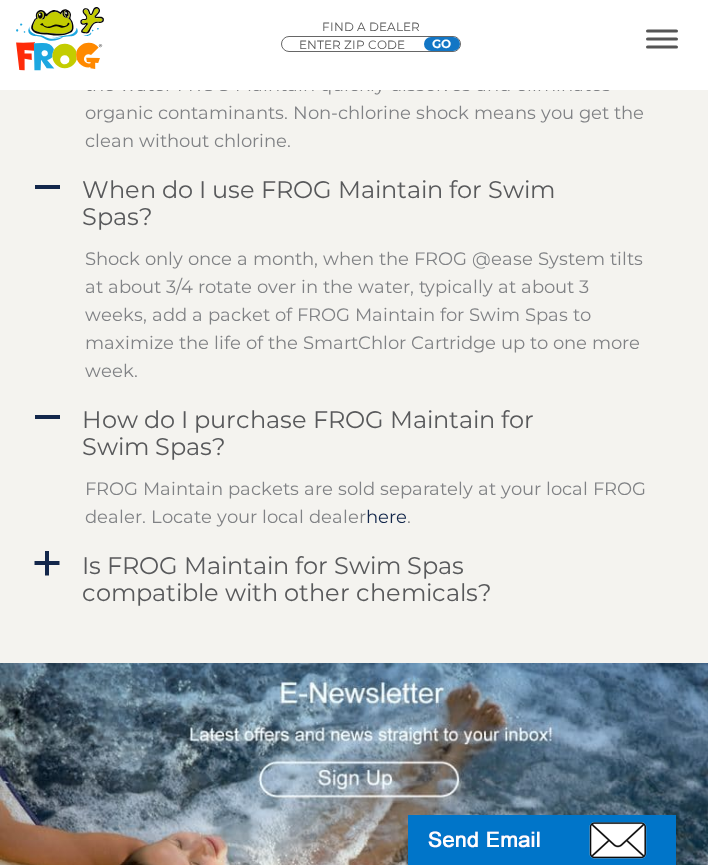 click on "Is FROG Maintain for Swim Spas compatible with other chemicals?" at bounding box center [336, 579] 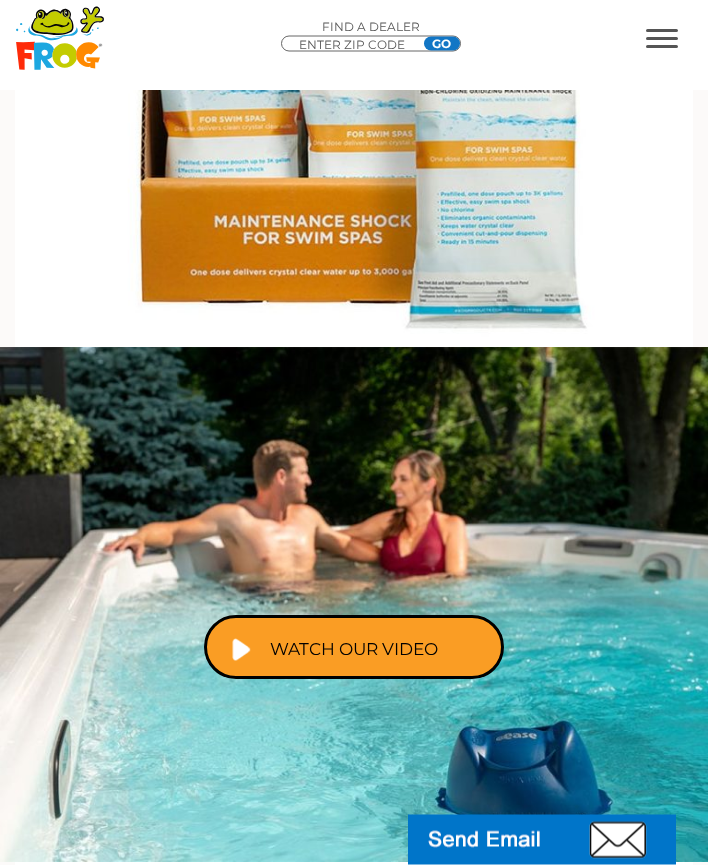 scroll, scrollTop: 1861, scrollLeft: 0, axis: vertical 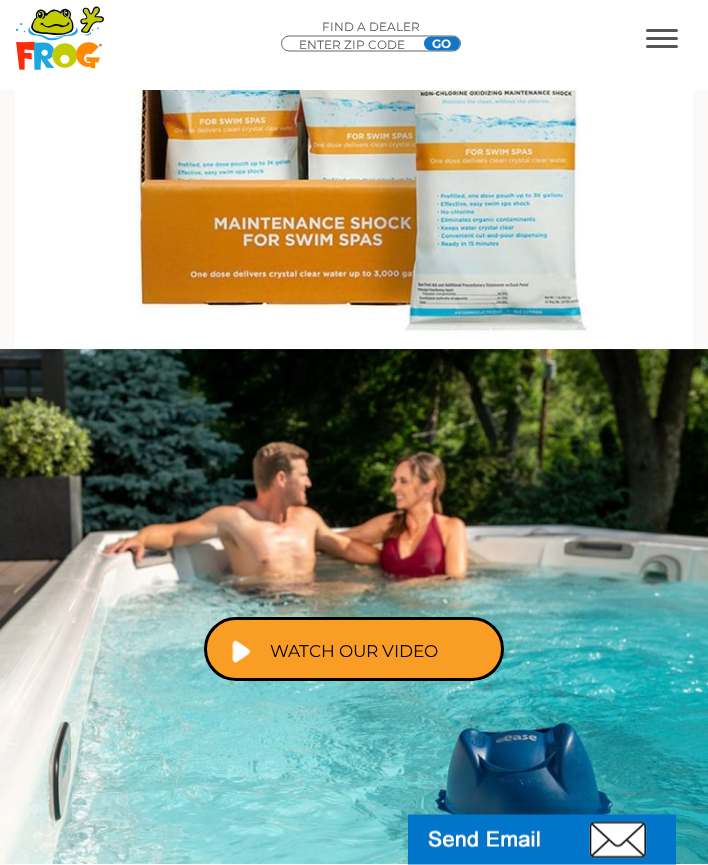click on "ENTER ZIP CODE" at bounding box center [357, 45] 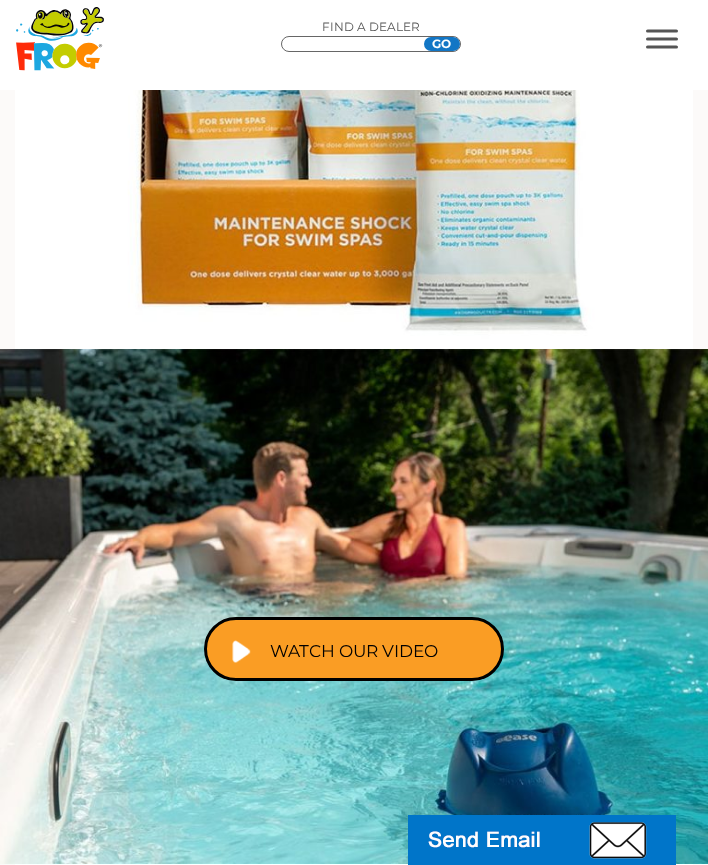scroll, scrollTop: 1861, scrollLeft: 0, axis: vertical 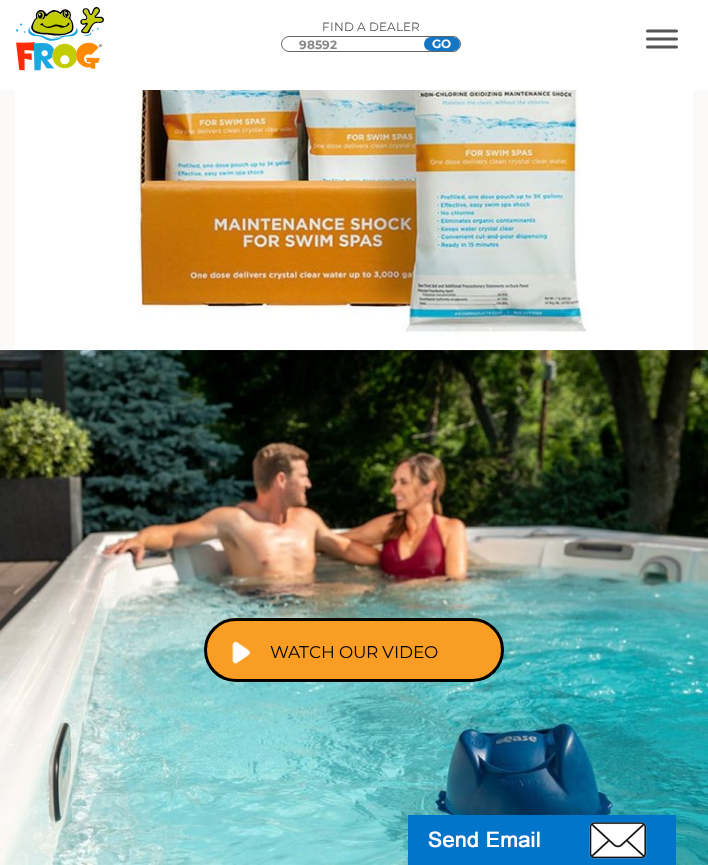 type on "98592" 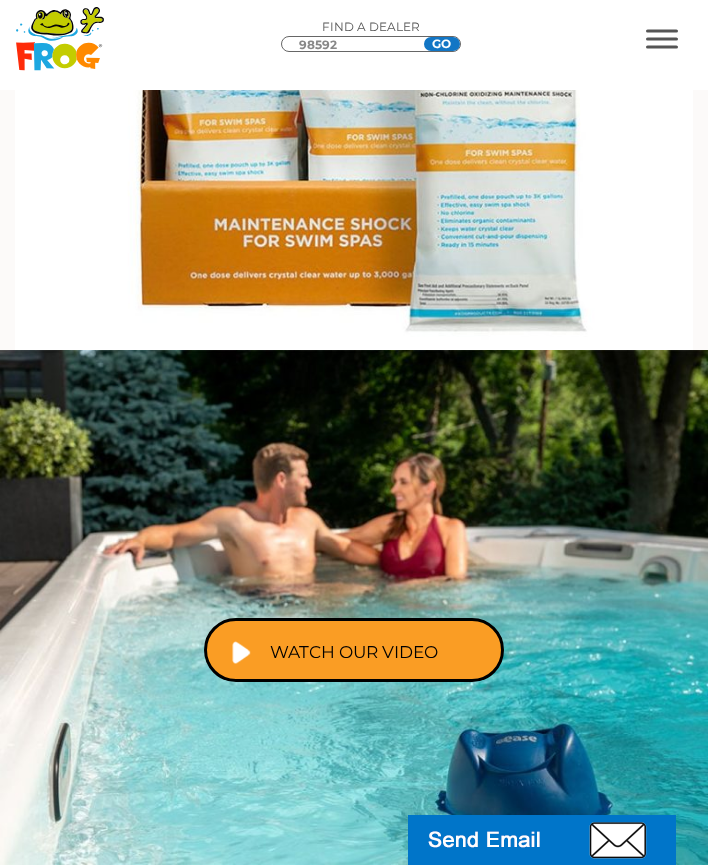 click on "GO" at bounding box center [442, 44] 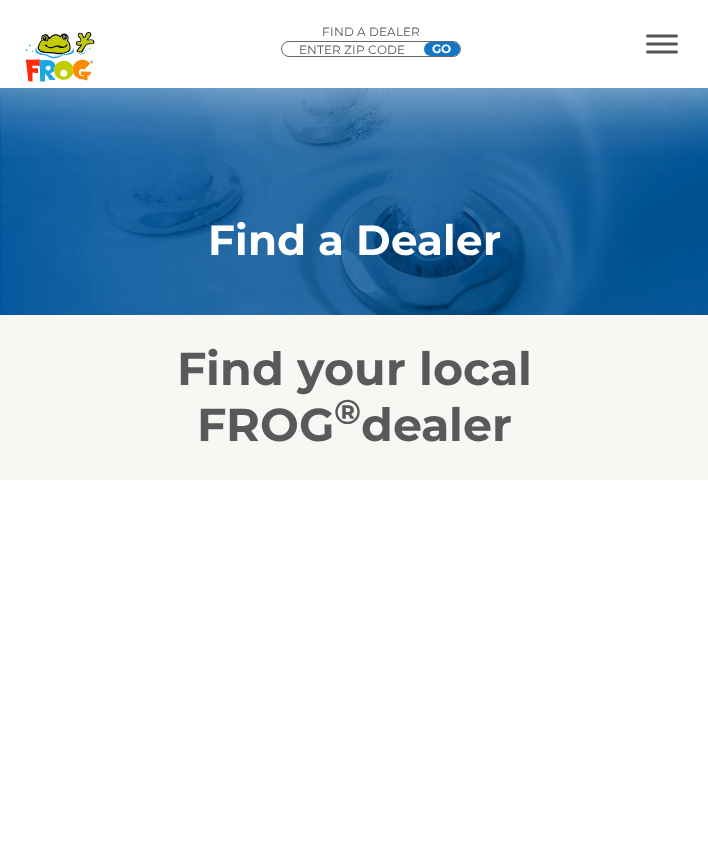 scroll, scrollTop: 0, scrollLeft: 0, axis: both 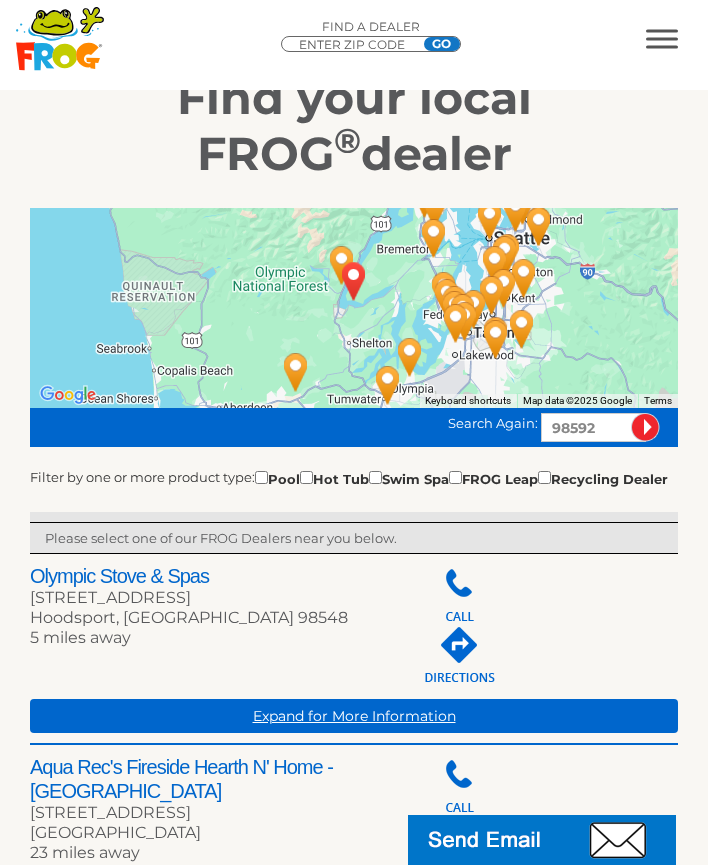 click at bounding box center [375, 477] 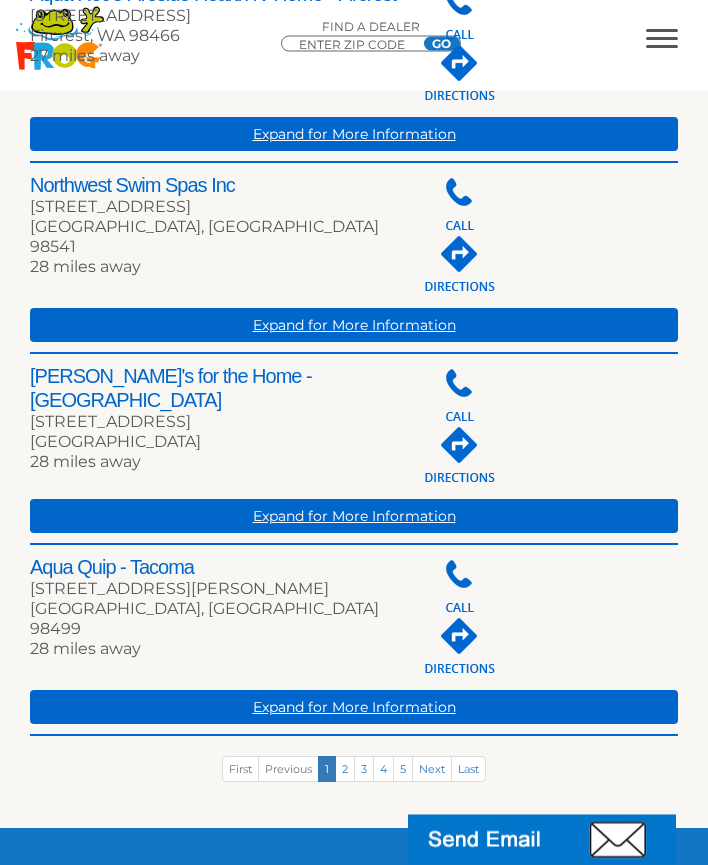 scroll, scrollTop: 1116, scrollLeft: 0, axis: vertical 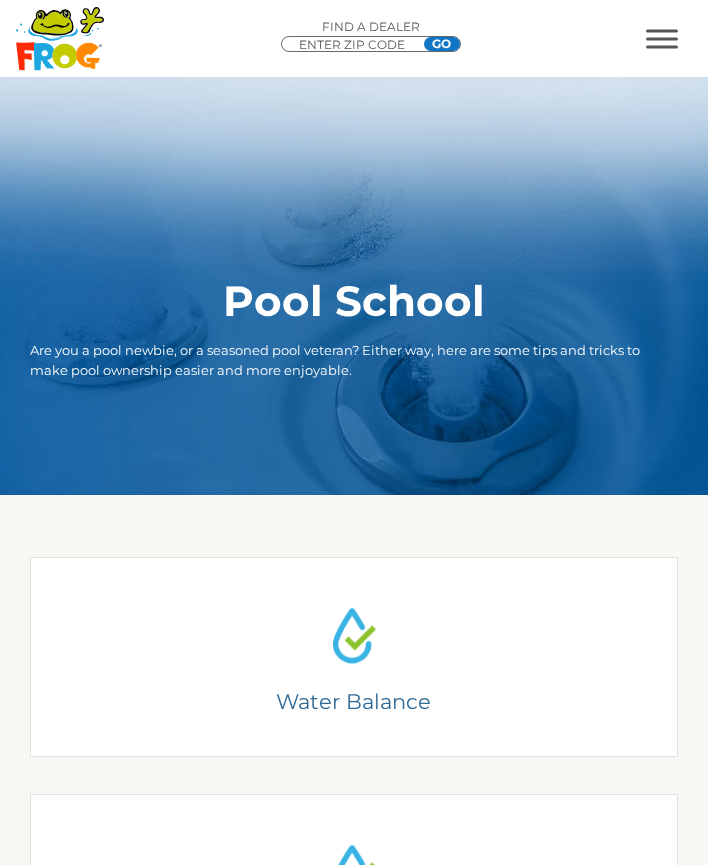 click on "Pool School
Are you a pool newbie, or a seasoned pool veteran? Either way, here are some tips and tricks to make pool ownership easier and more enjoyable.
.st0{fill:#F9F7F3;}
.st1{fill:#50BAE8;}" at bounding box center [354, 286] 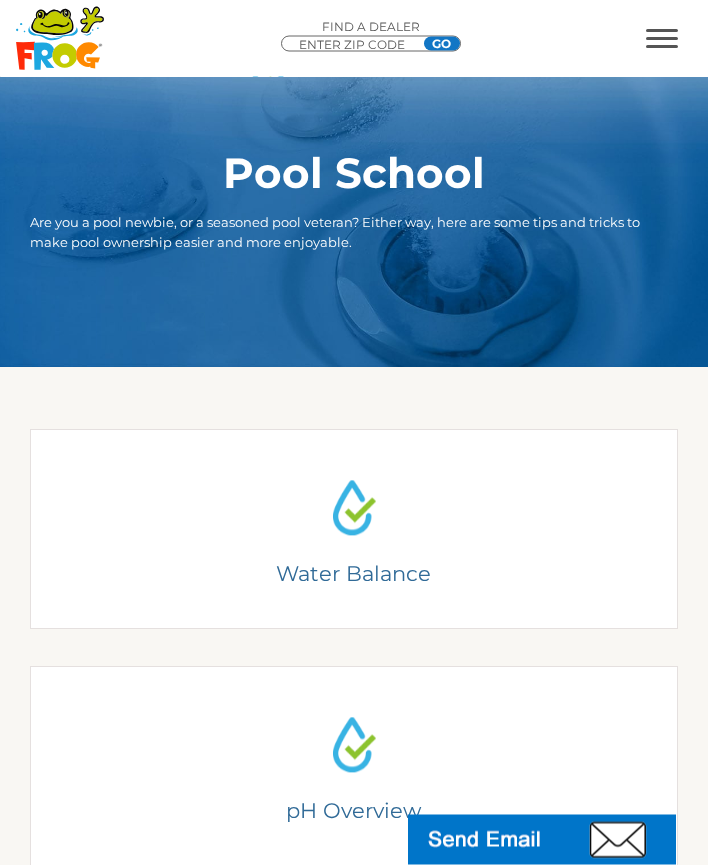 scroll, scrollTop: 108, scrollLeft: 0, axis: vertical 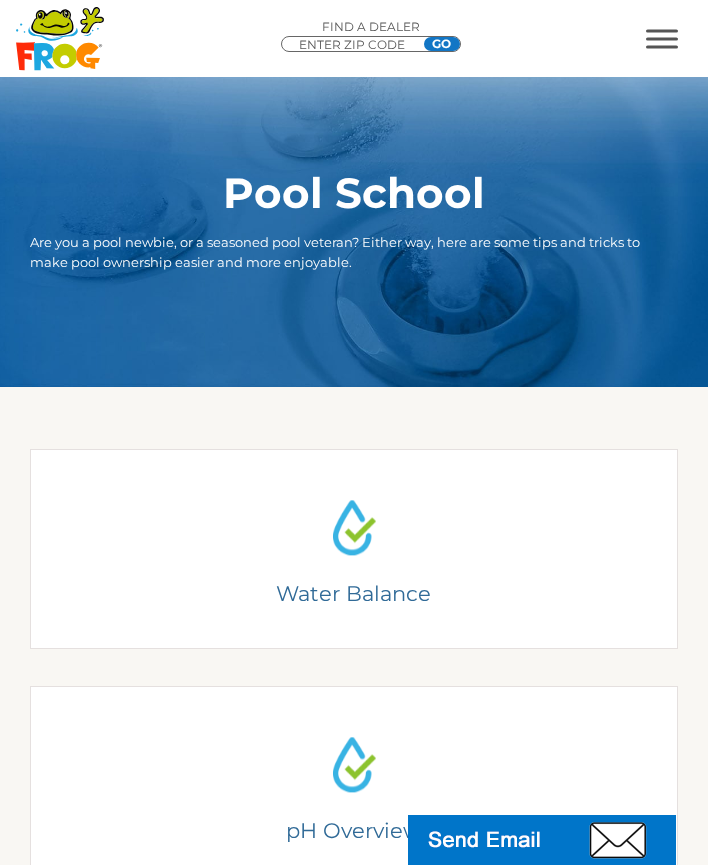 click on "Understanding Water Balance There are two basic elements to pool chemistry: water balance and sanitization." at bounding box center (353, 548) 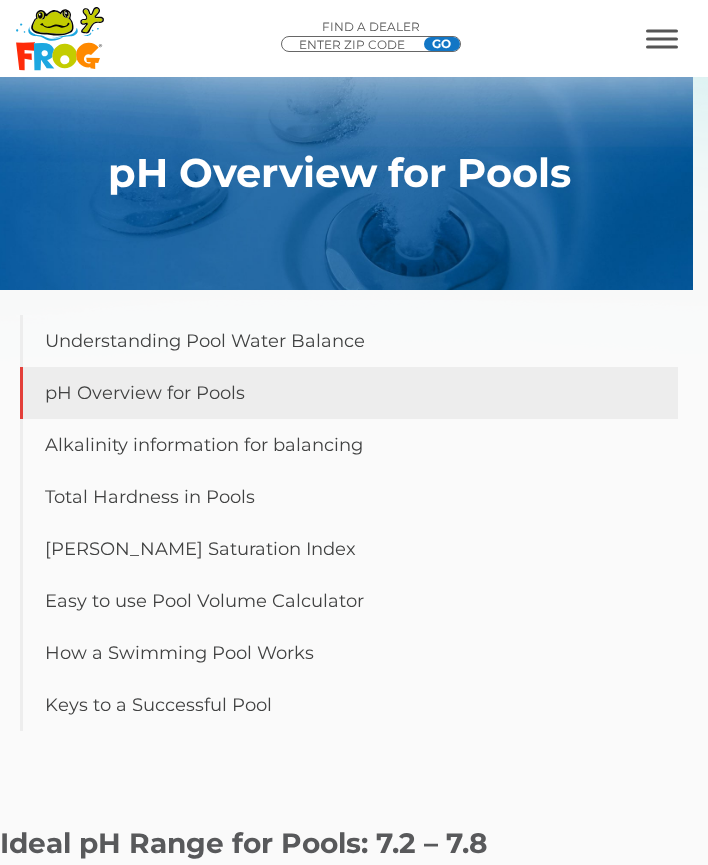 scroll, scrollTop: 0, scrollLeft: 0, axis: both 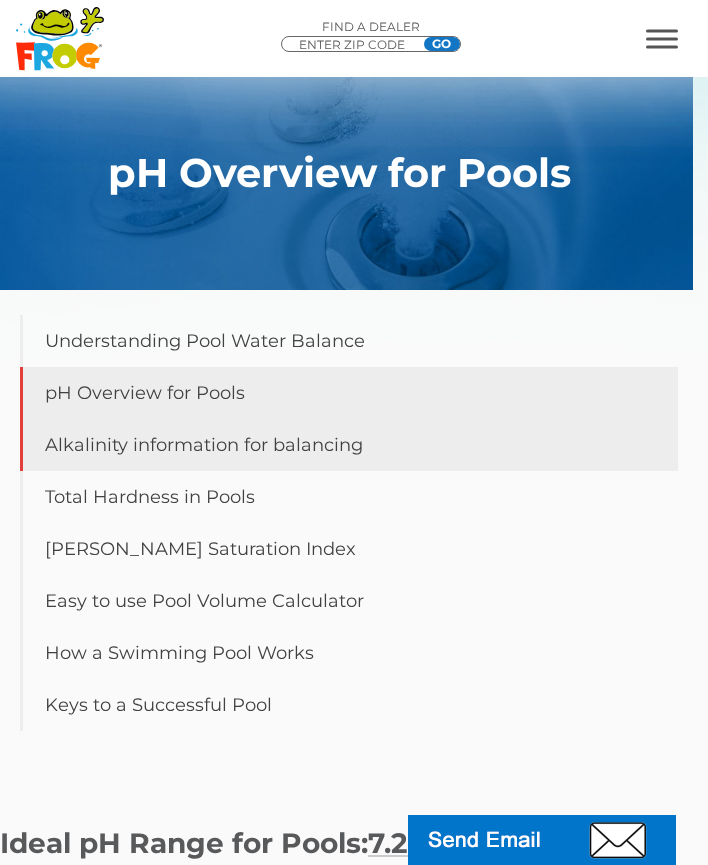 click on "Alkalinity information for balancing" at bounding box center (349, 445) 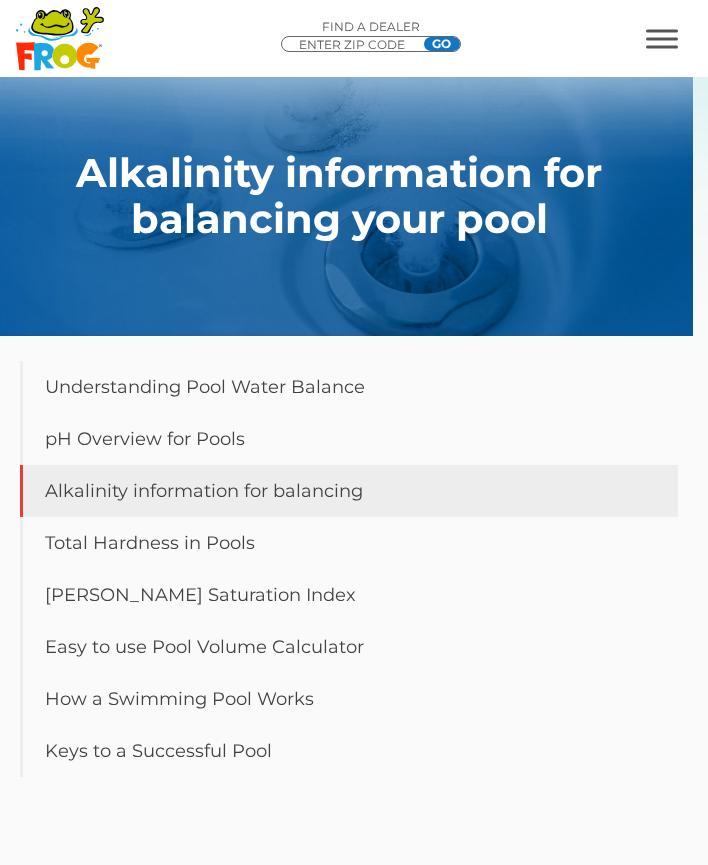 scroll, scrollTop: 0, scrollLeft: 0, axis: both 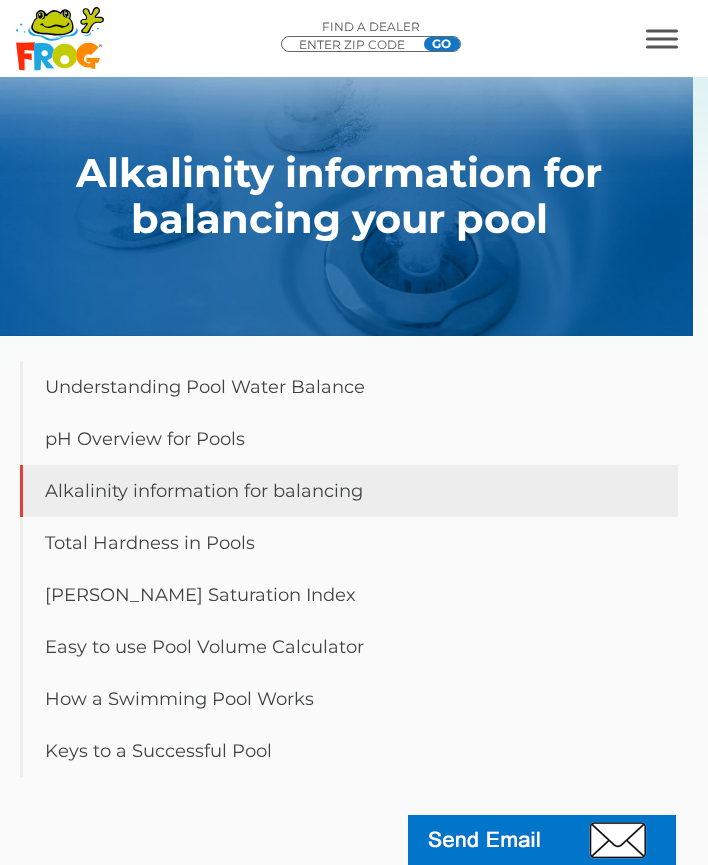 click on "Alkalinity information for balancing" at bounding box center (349, 491) 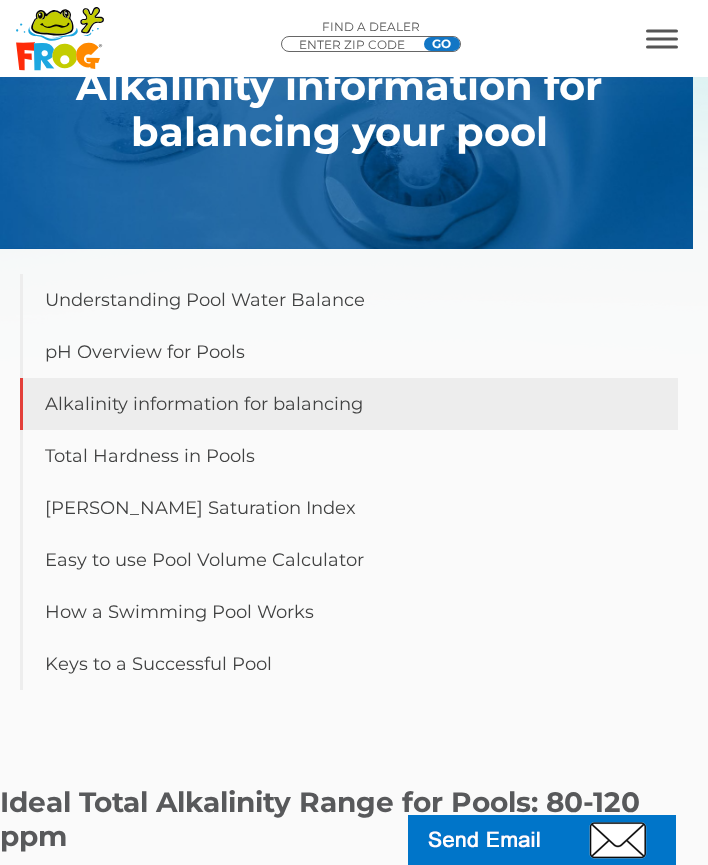 scroll, scrollTop: 85, scrollLeft: 0, axis: vertical 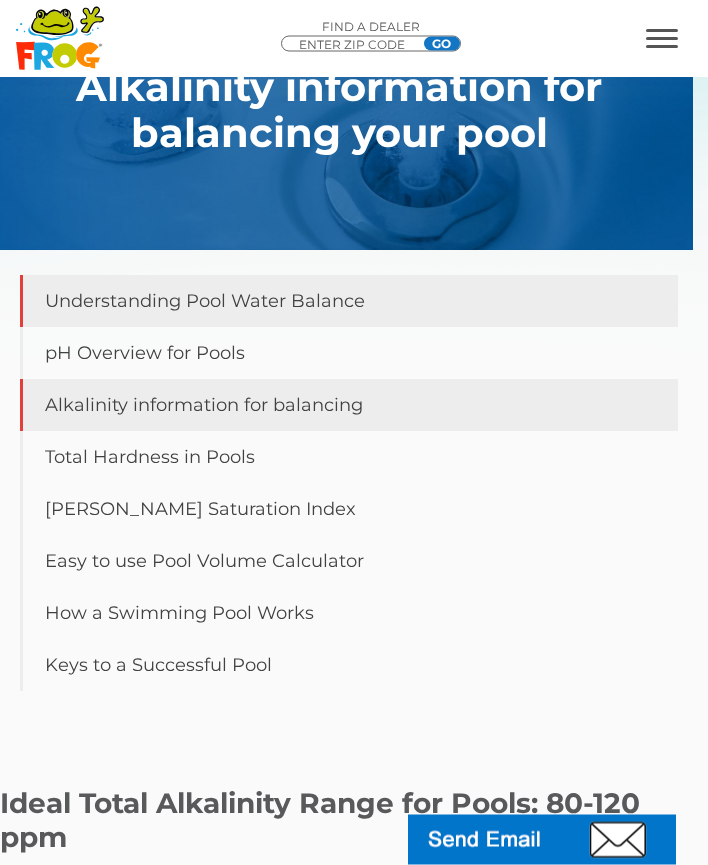 click on "Understanding Pool Water Balance" at bounding box center (349, 302) 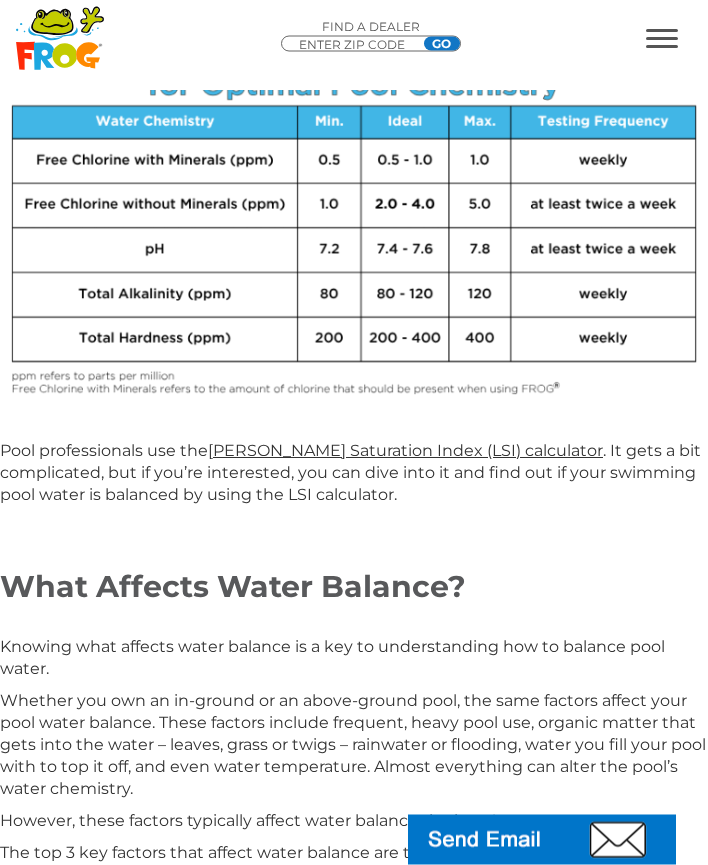 scroll, scrollTop: 1704, scrollLeft: 0, axis: vertical 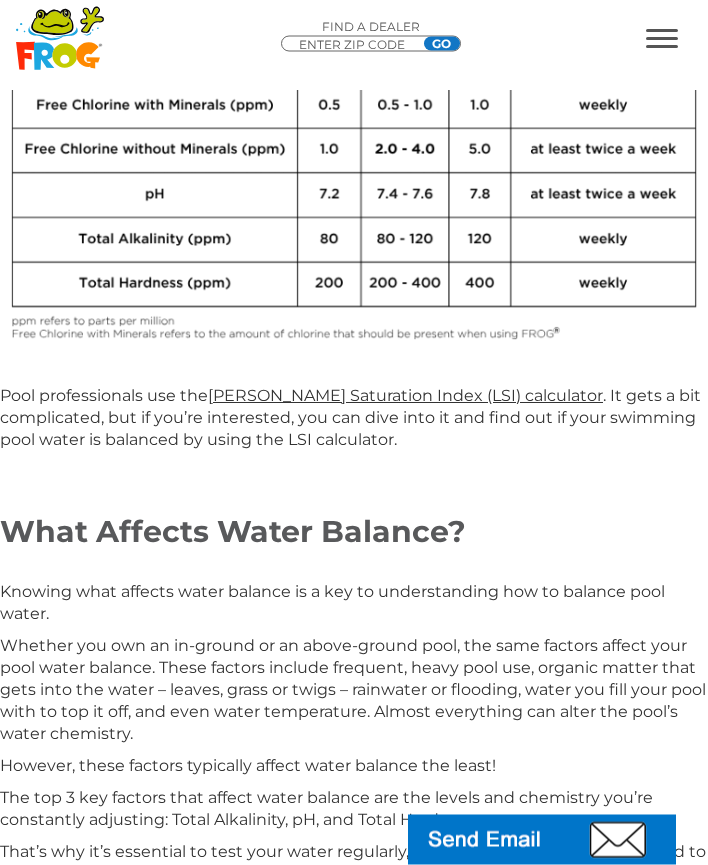 click on "Langelier Saturation Index (LSI) calculator" at bounding box center [405, 396] 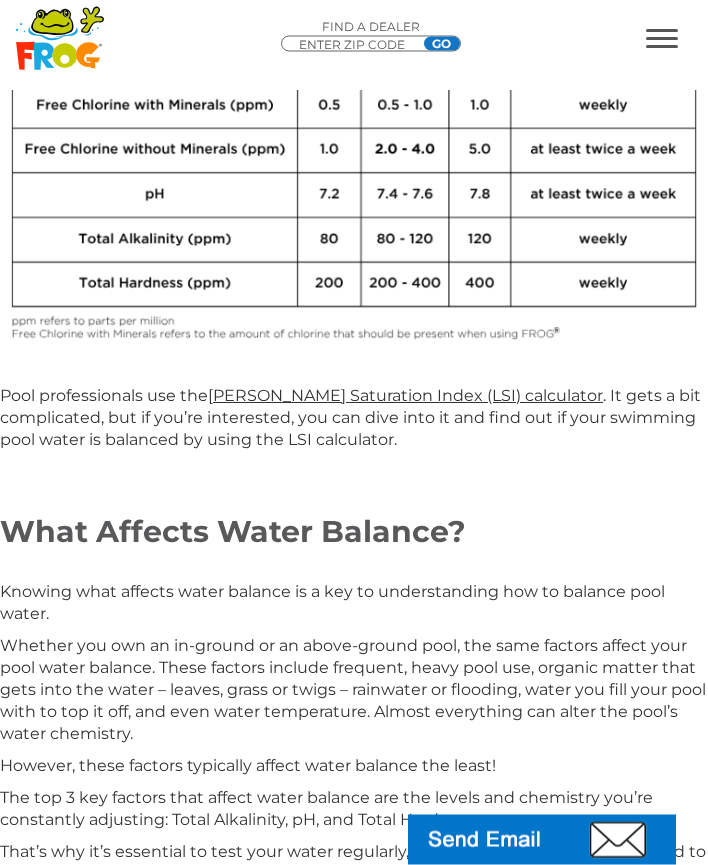 click on "Langelier Saturation Index (LSI) calculator" at bounding box center (405, 396) 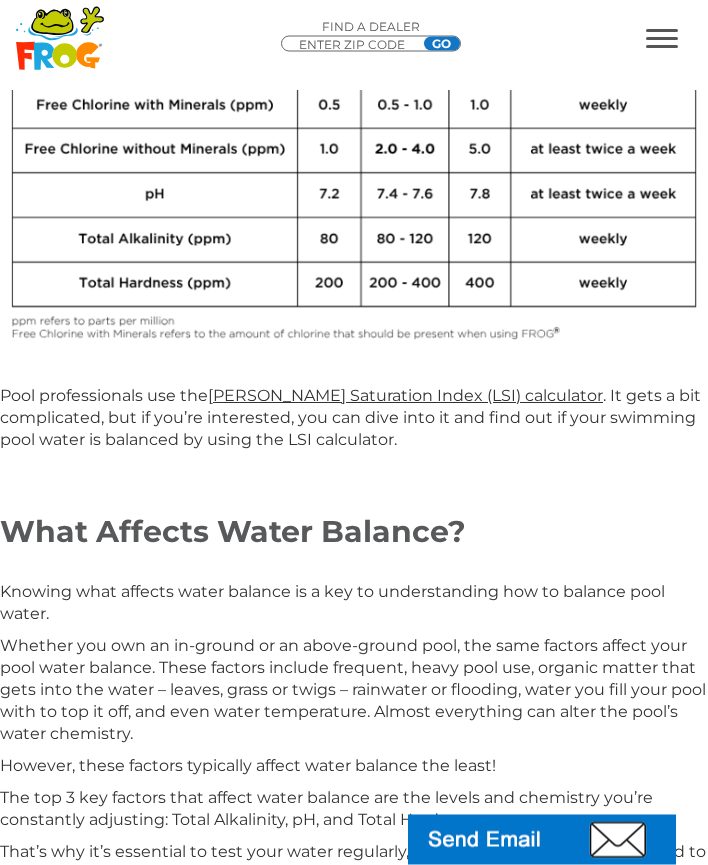 scroll, scrollTop: 1705, scrollLeft: 0, axis: vertical 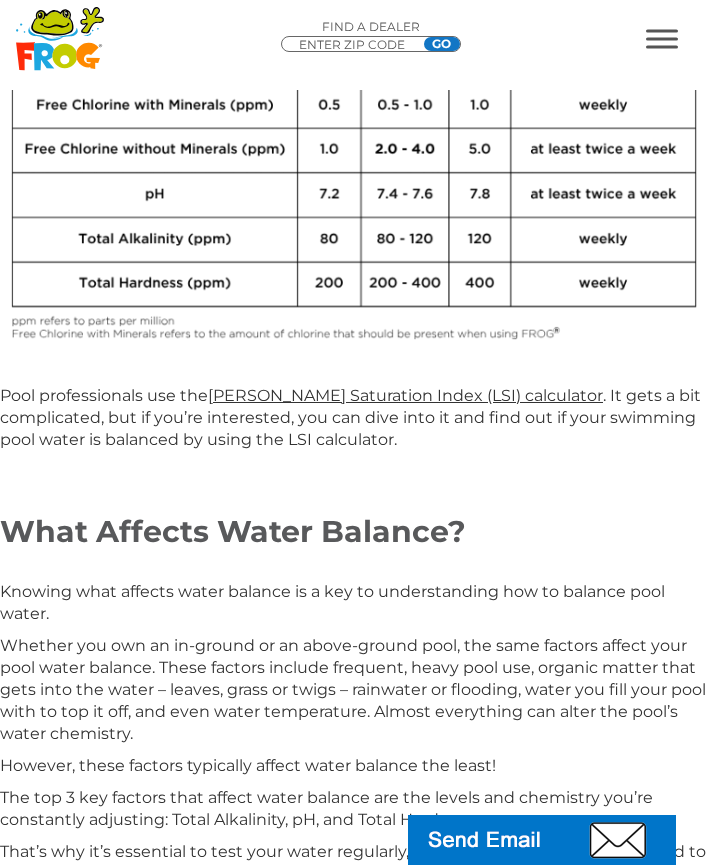 click on "Langelier Saturation Index (LSI) calculator" at bounding box center (405, 395) 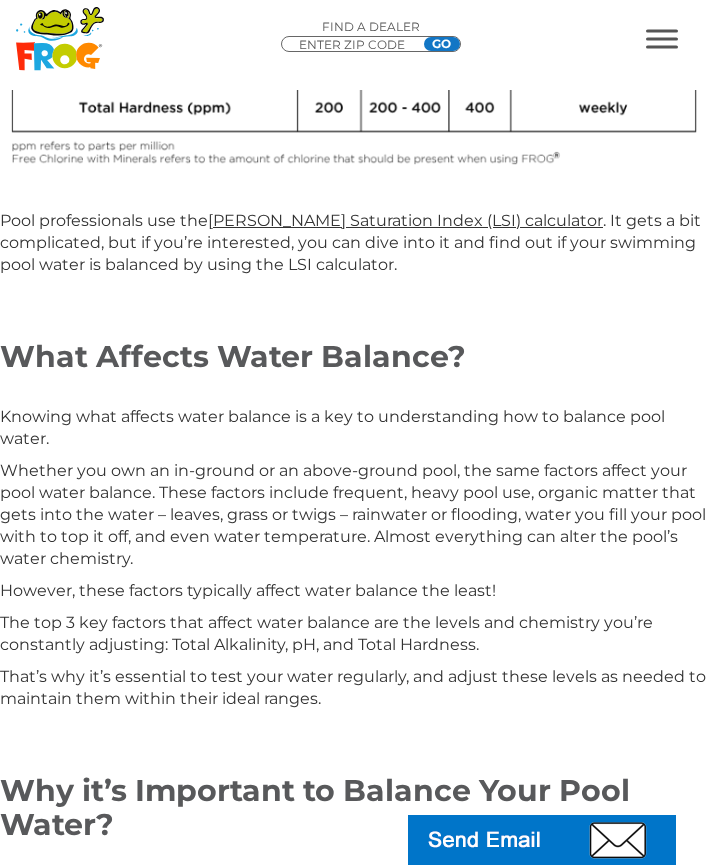 scroll, scrollTop: 1879, scrollLeft: 0, axis: vertical 